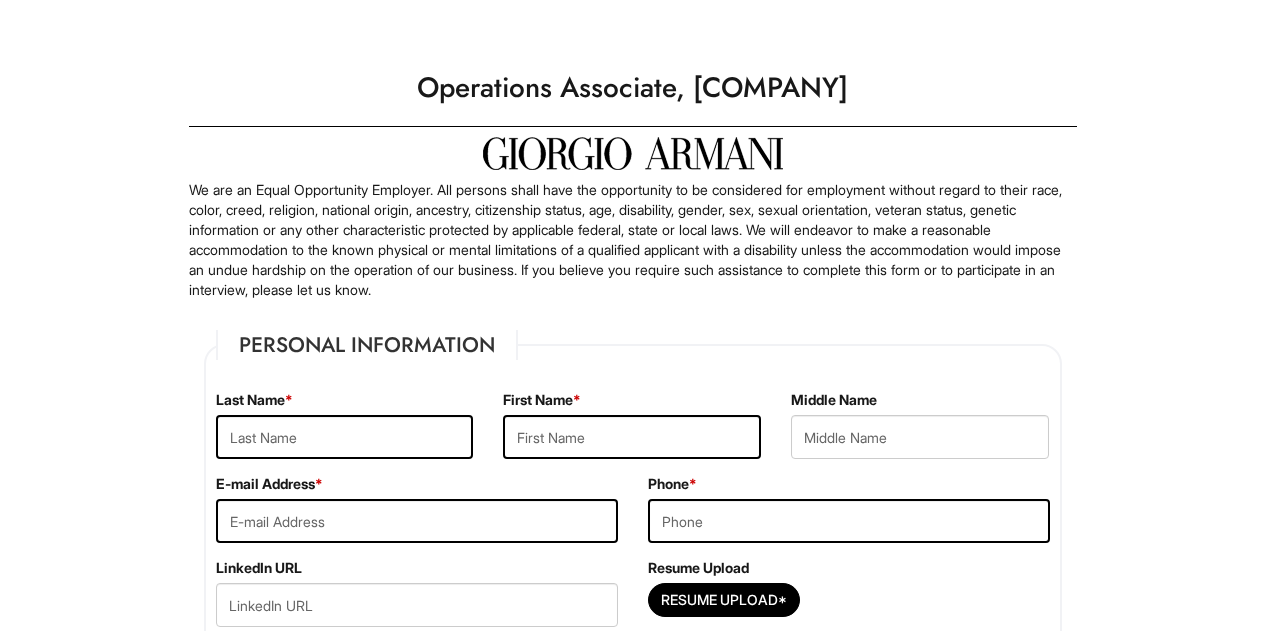 scroll, scrollTop: 0, scrollLeft: 0, axis: both 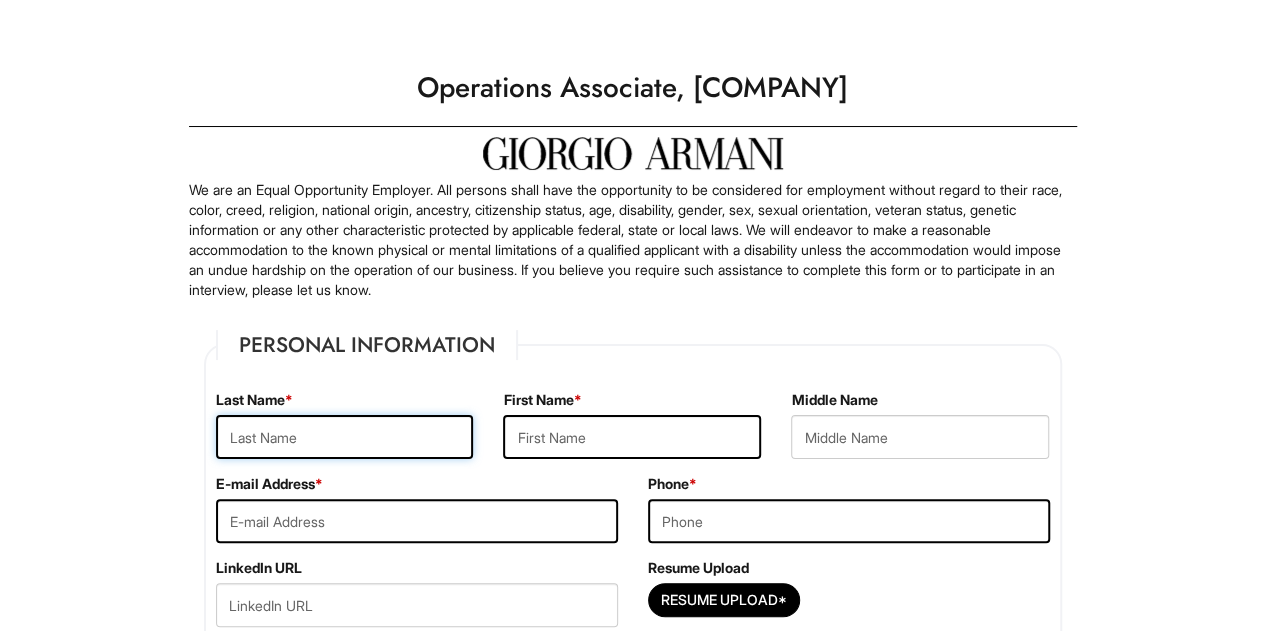 click at bounding box center [345, 437] 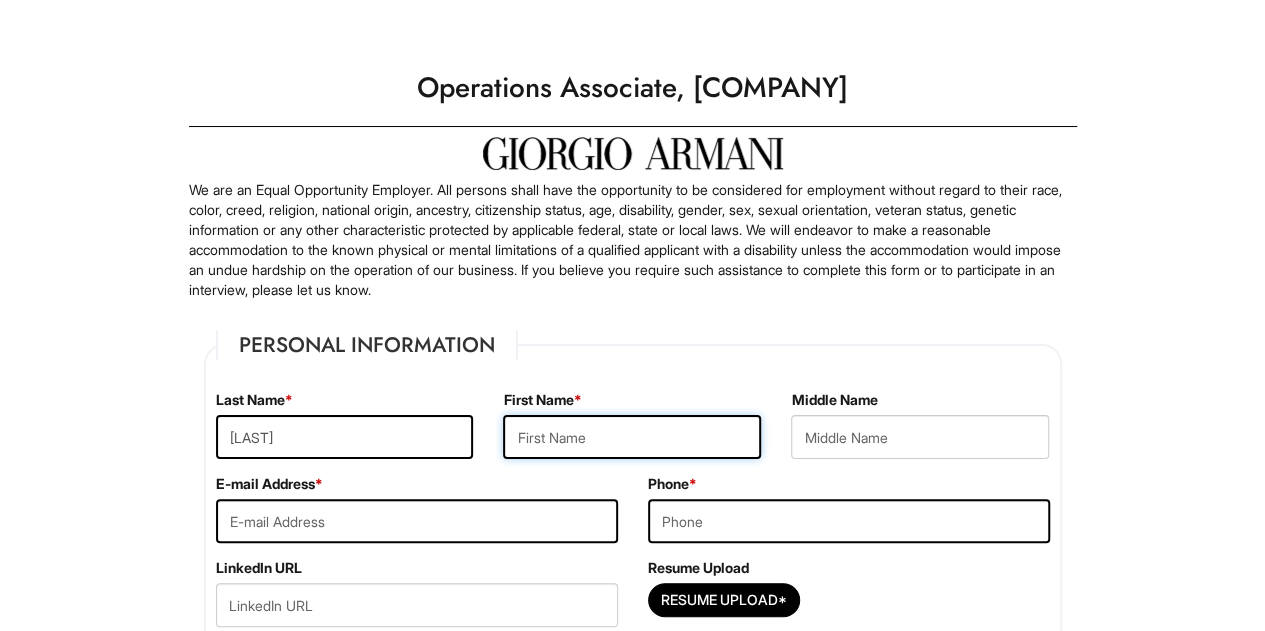 type on "[FIRST]" 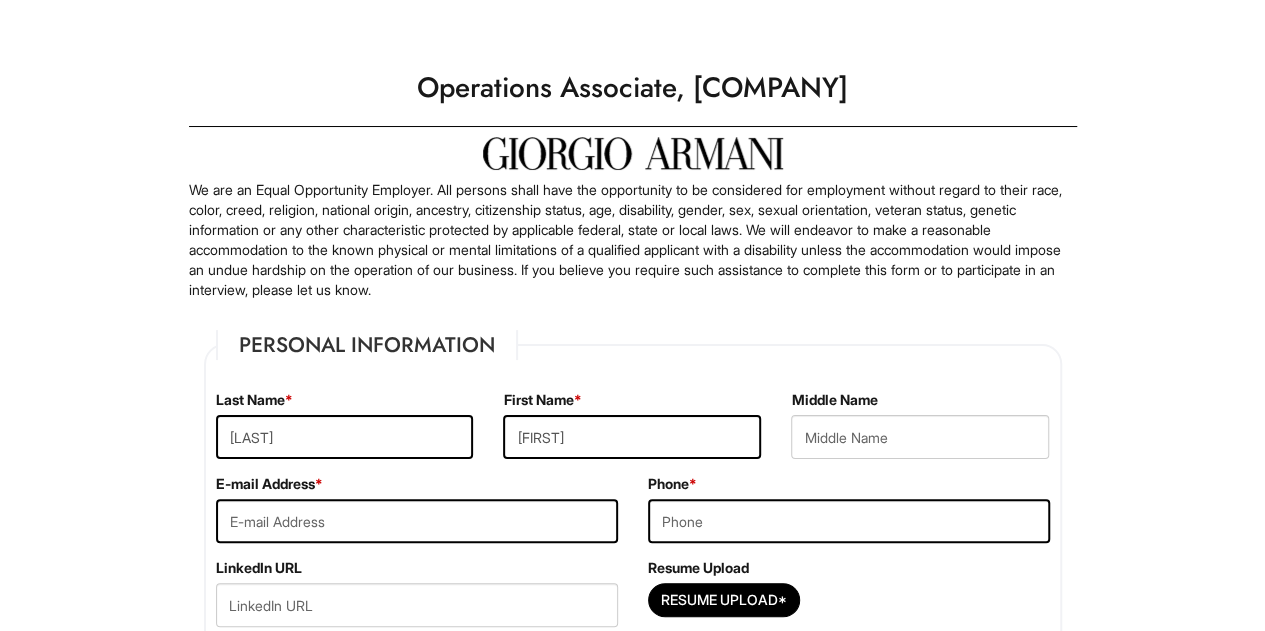 type on "[EMAIL]" 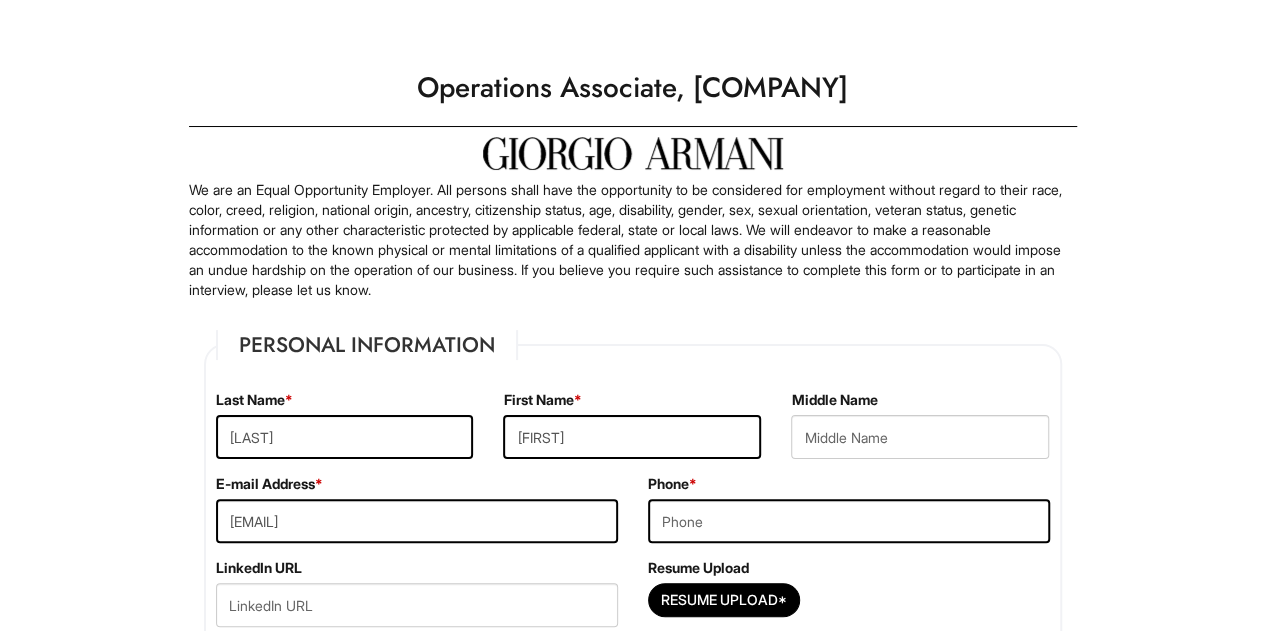 type on "[STREET]" 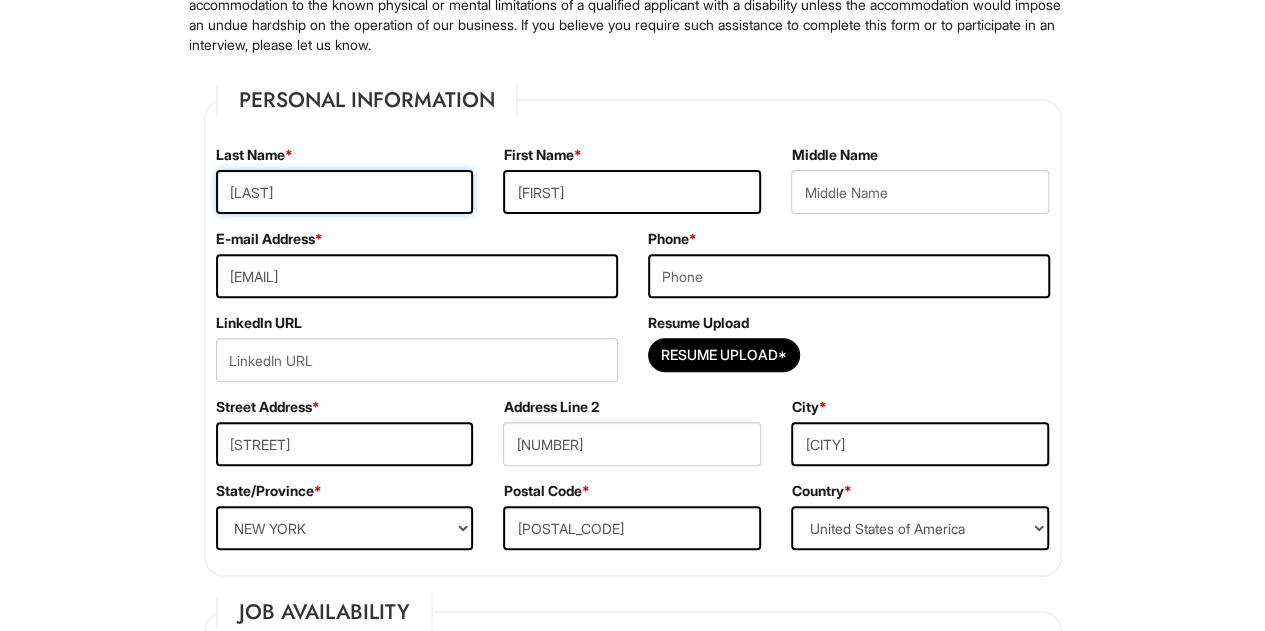 scroll, scrollTop: 246, scrollLeft: 0, axis: vertical 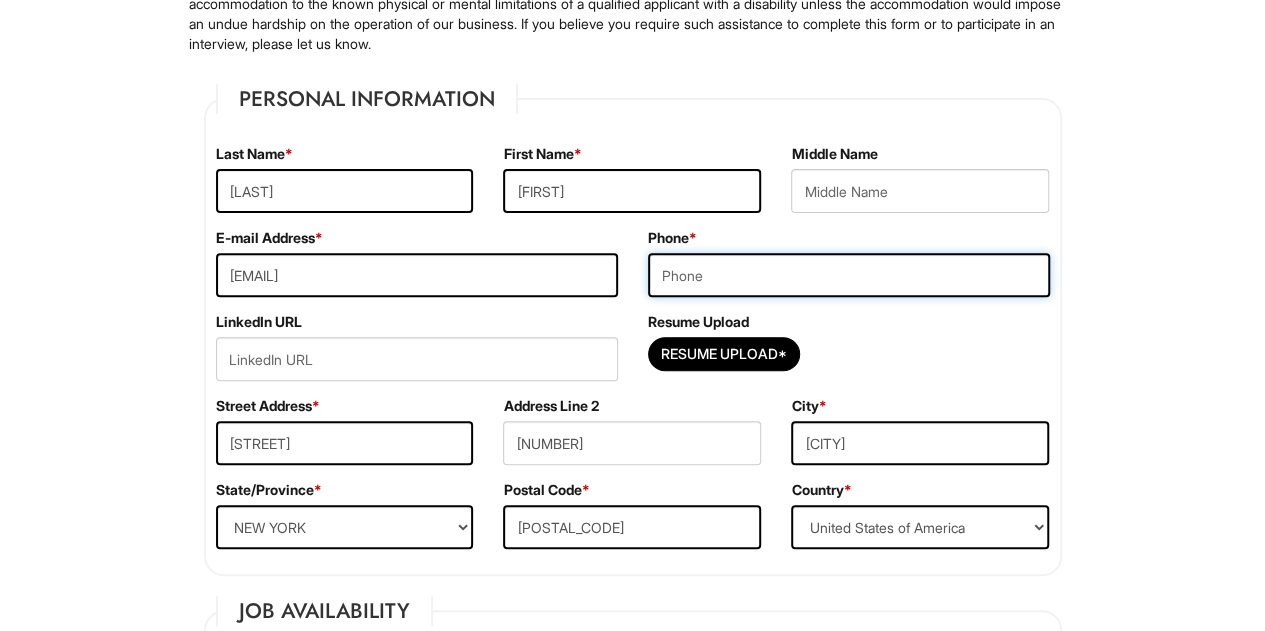 click at bounding box center [849, 275] 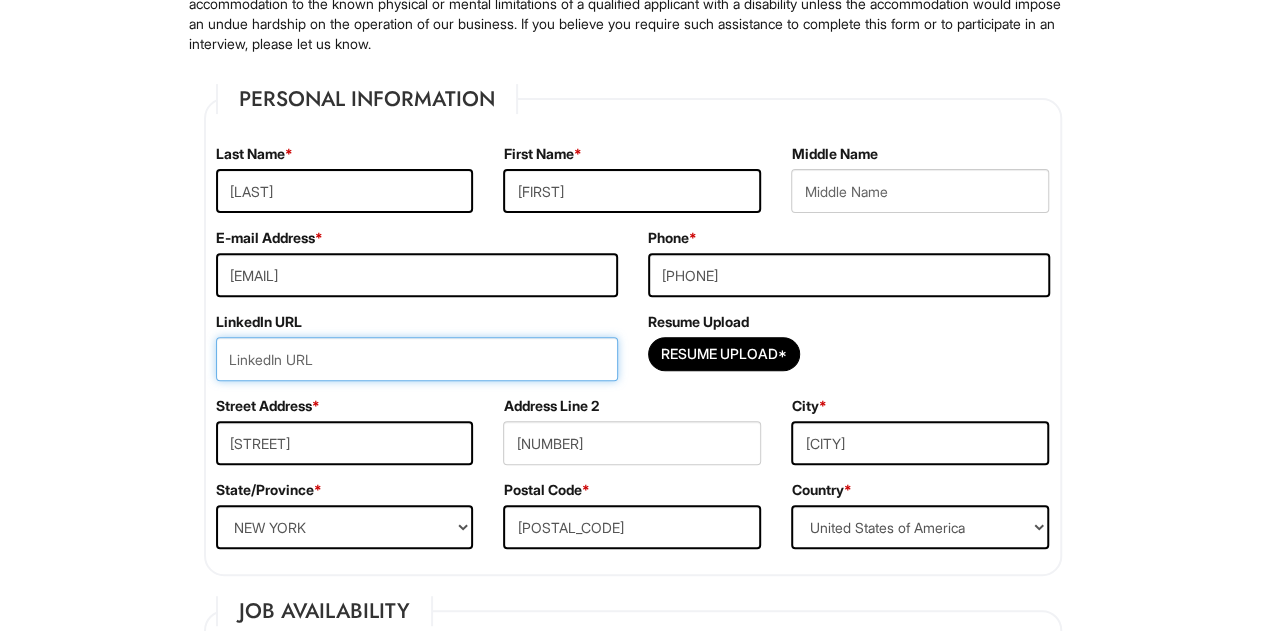 click at bounding box center (417, 359) 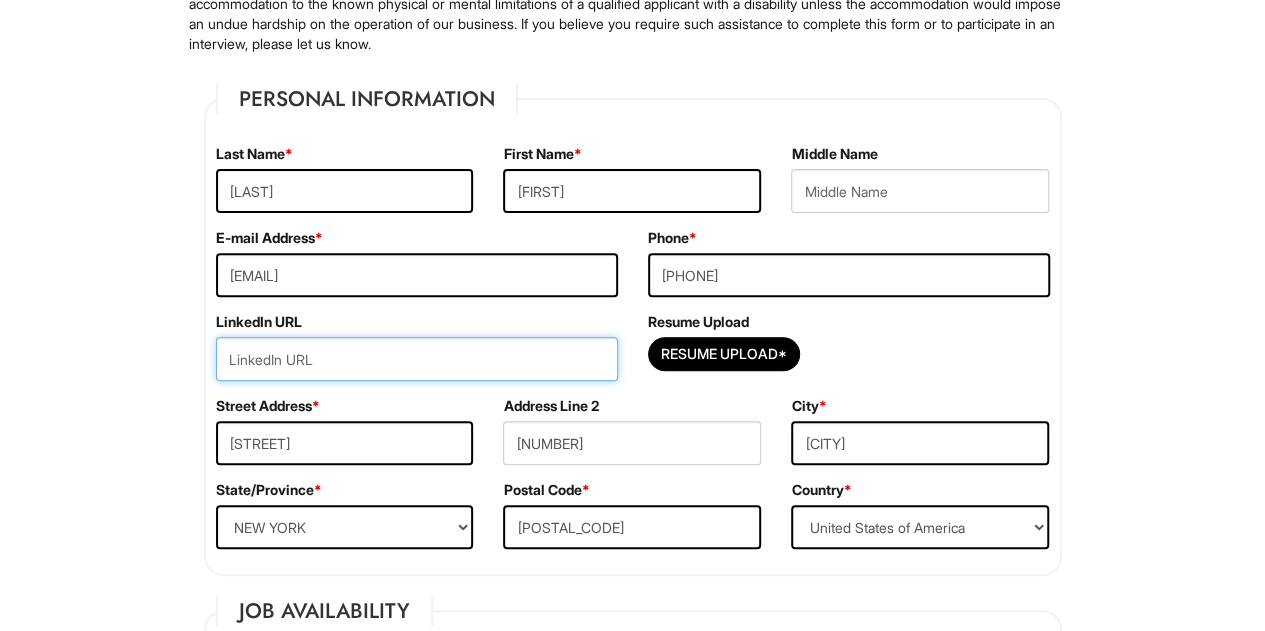 paste on "[LINK]" 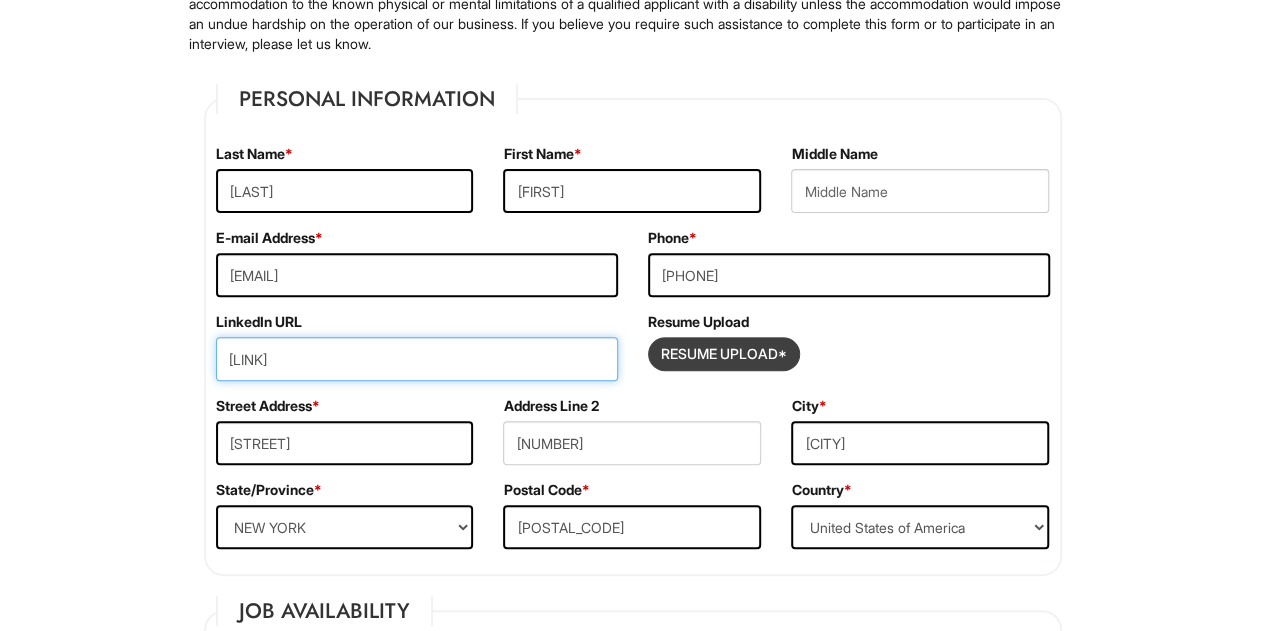 type on "[LINK]" 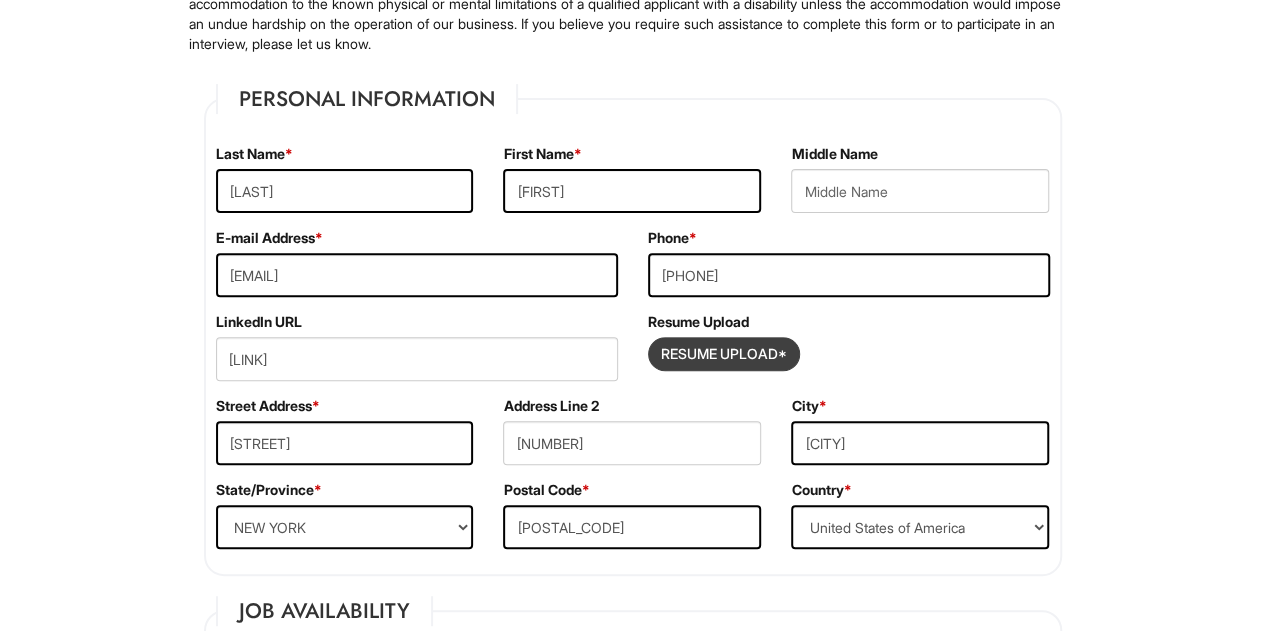 click at bounding box center [724, 354] 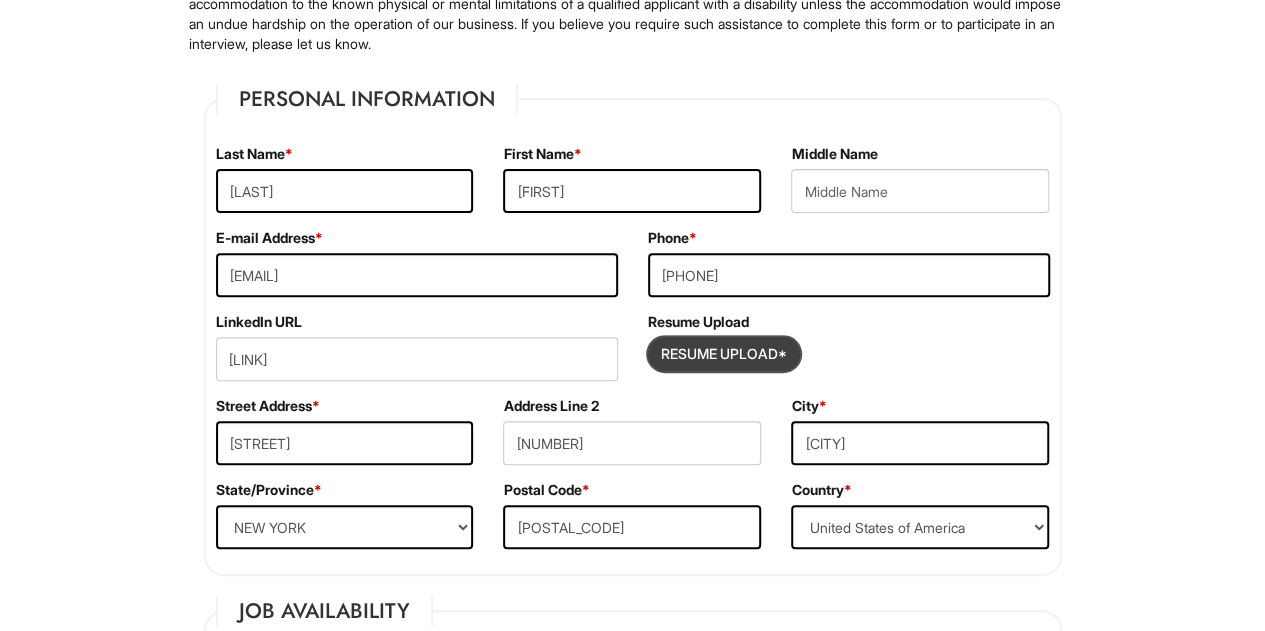 type on "C:\fakepath\[CLARE] [LAST] Resume [YEAR] (3) (1).pdf" 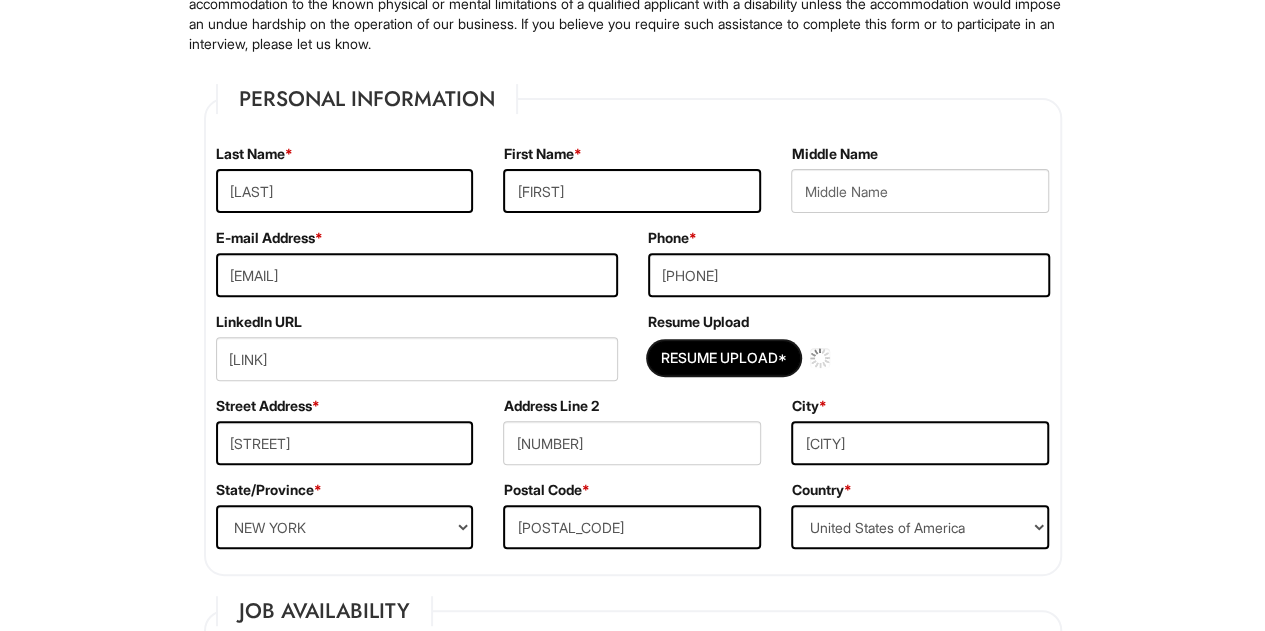 type 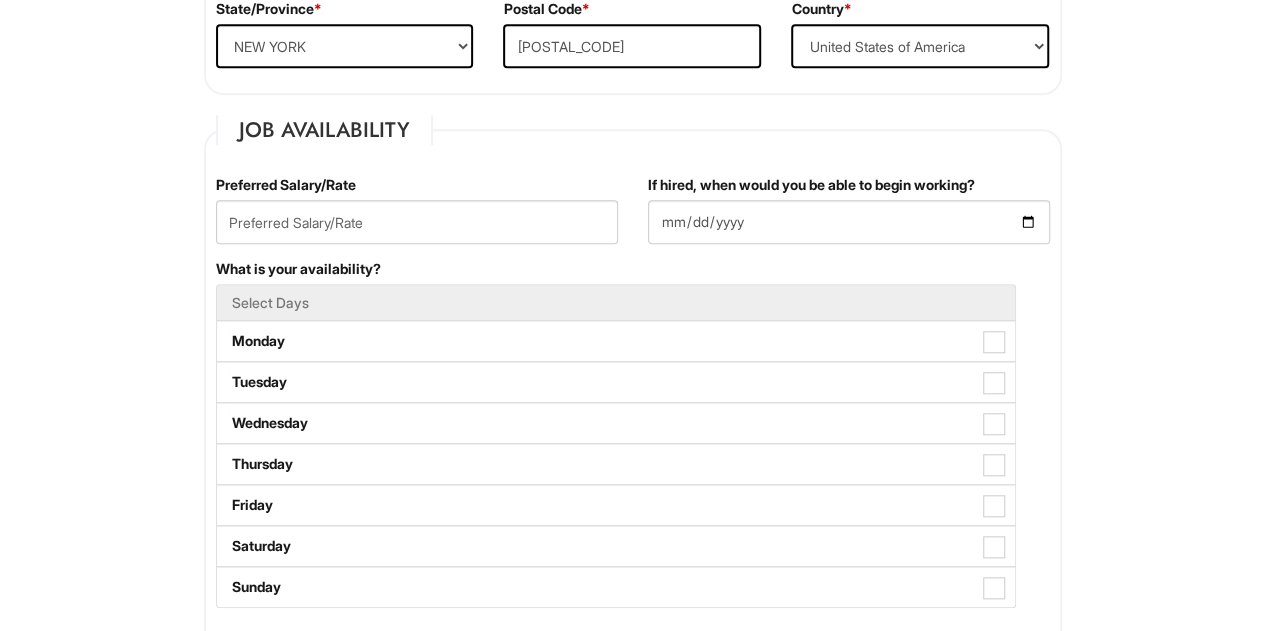 scroll, scrollTop: 754, scrollLeft: 0, axis: vertical 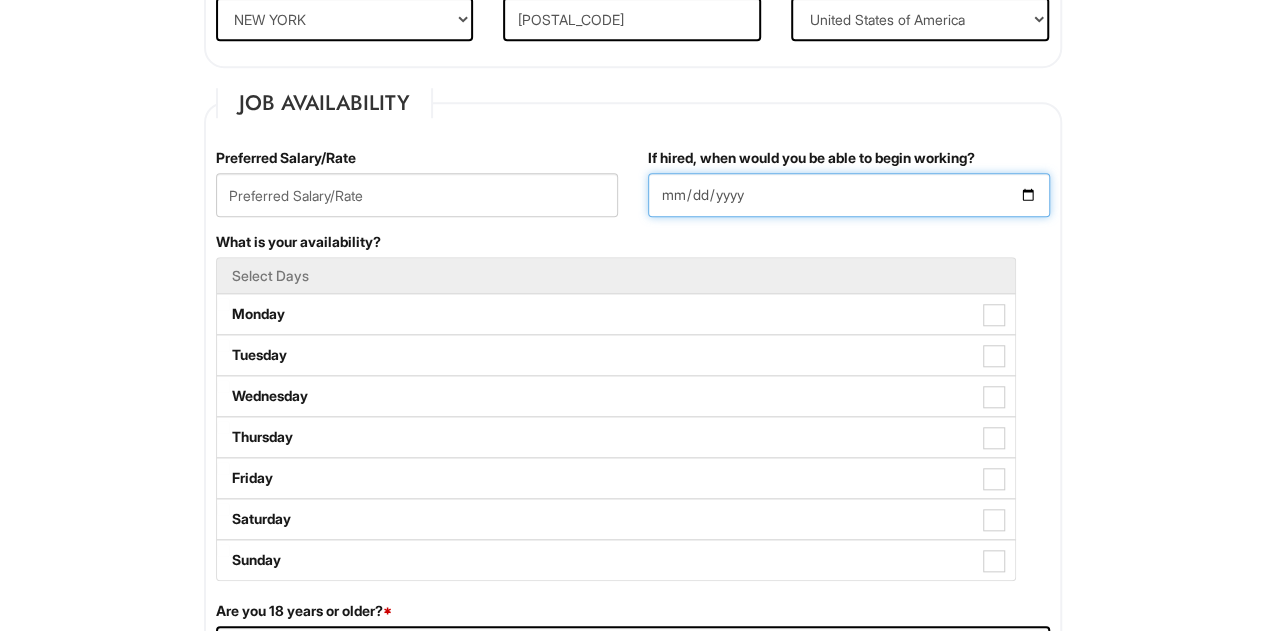 click on "If hired, when would you be able to begin working?" at bounding box center [849, 195] 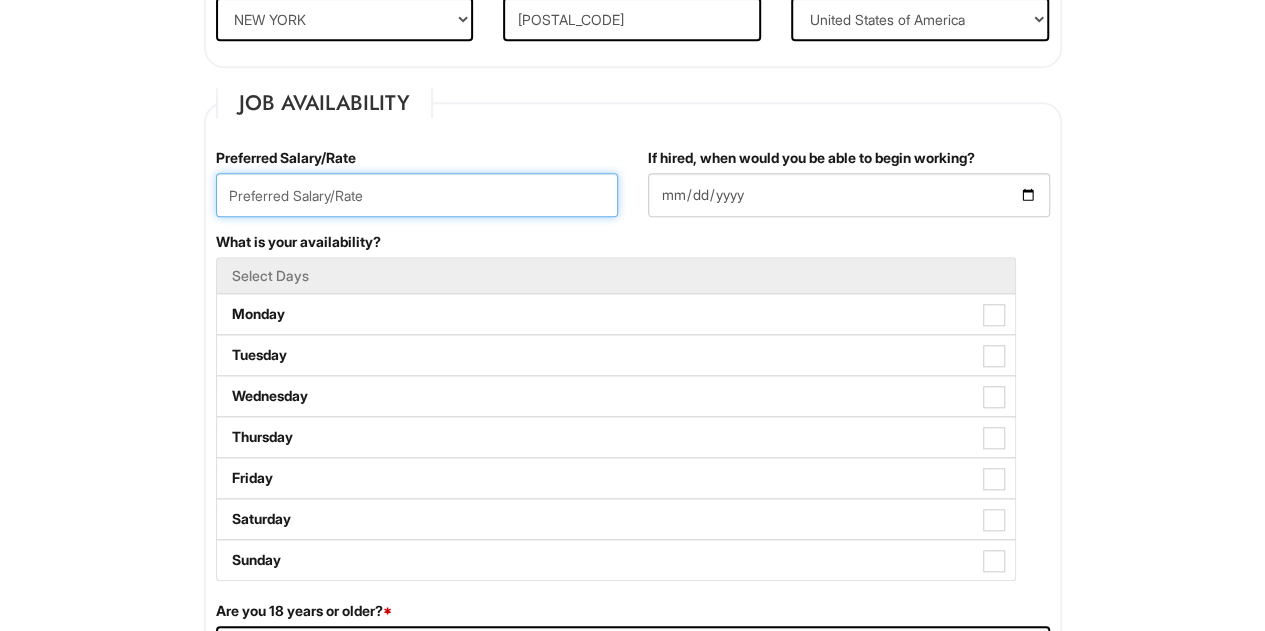 click at bounding box center (417, 195) 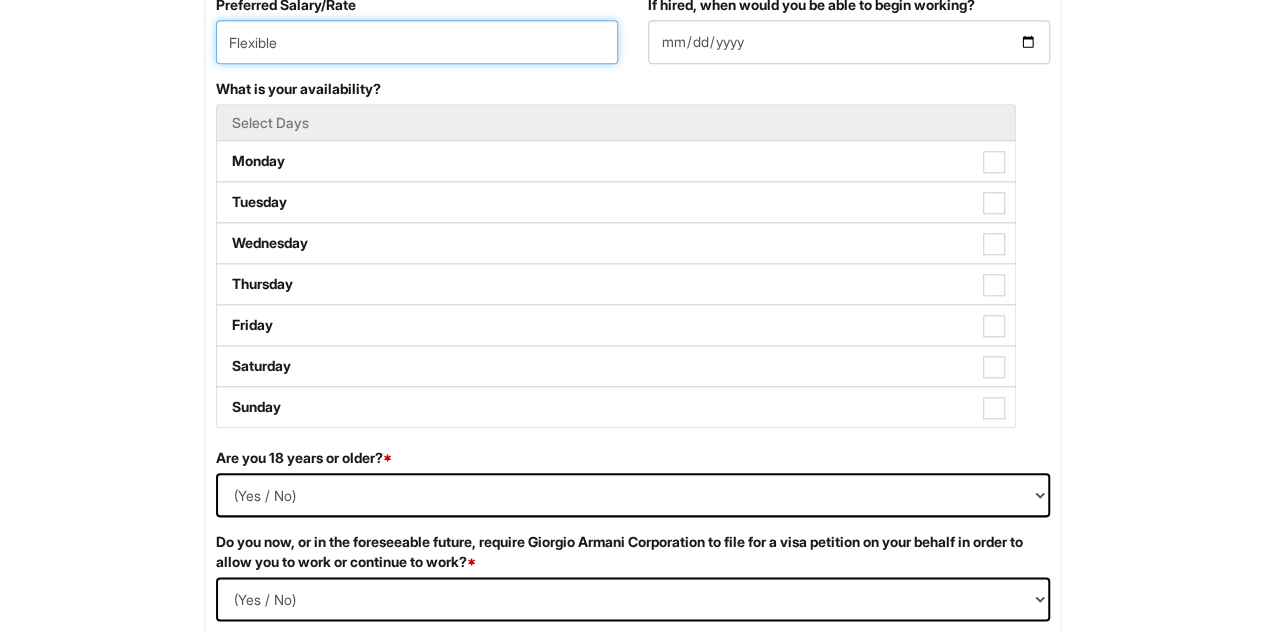 scroll, scrollTop: 908, scrollLeft: 0, axis: vertical 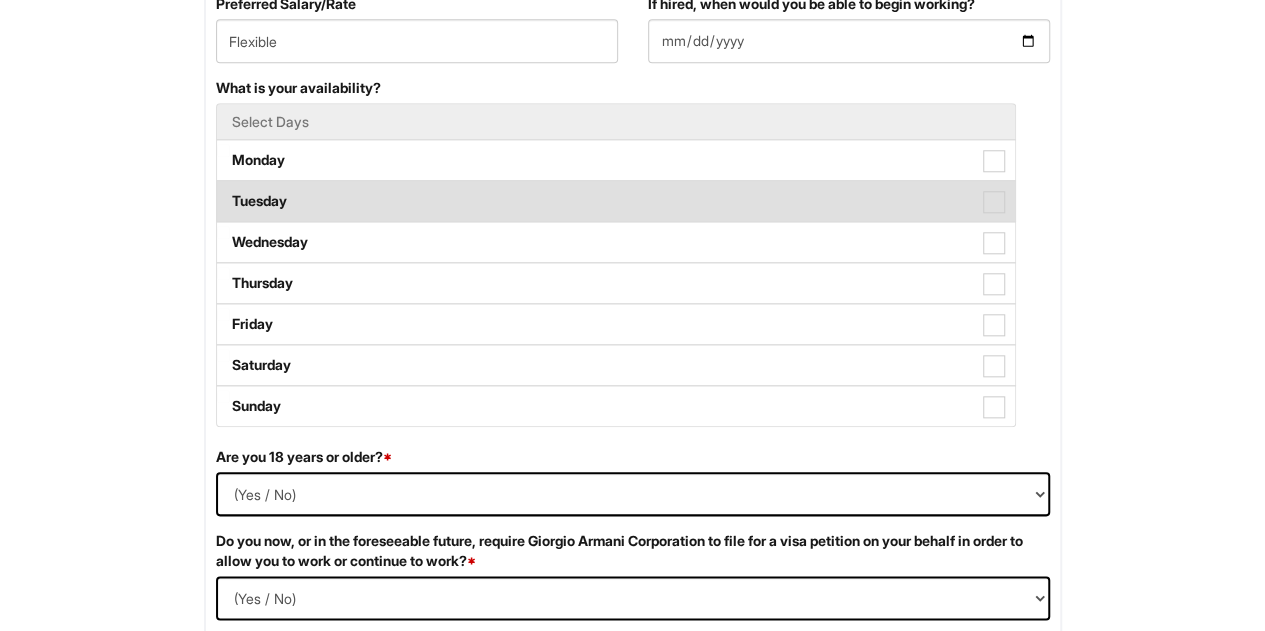 click on "Tuesday" at bounding box center (616, 201) 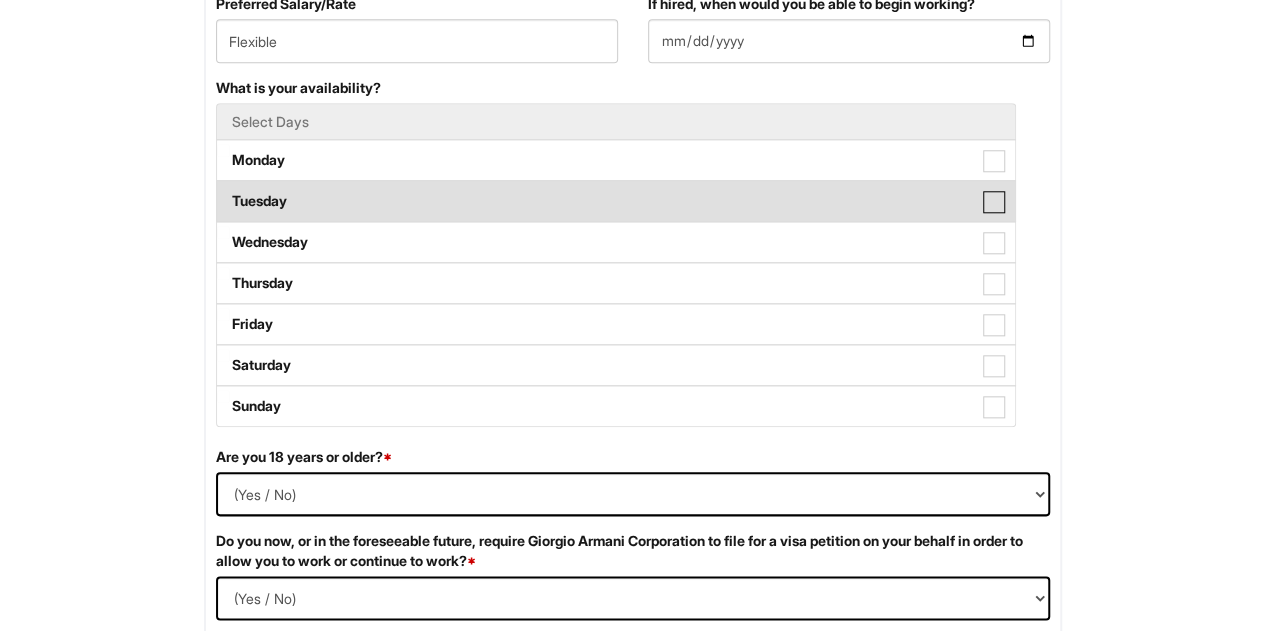 click on "Tuesday" at bounding box center [223, 191] 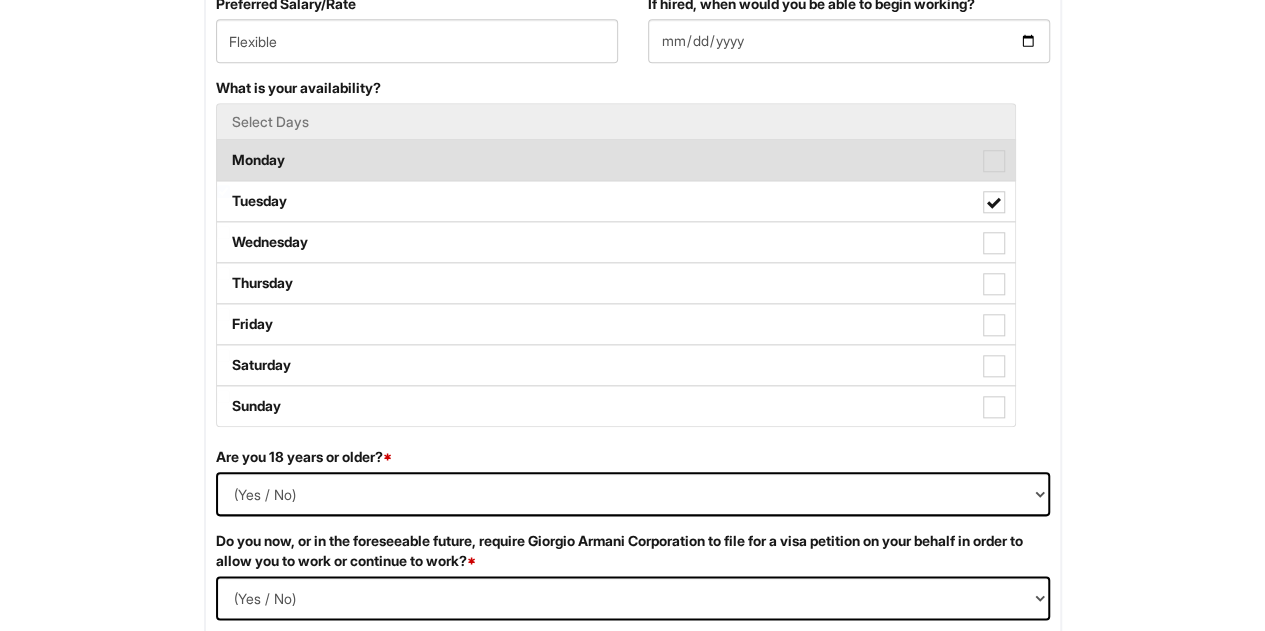 click on "Monday" at bounding box center (616, 160) 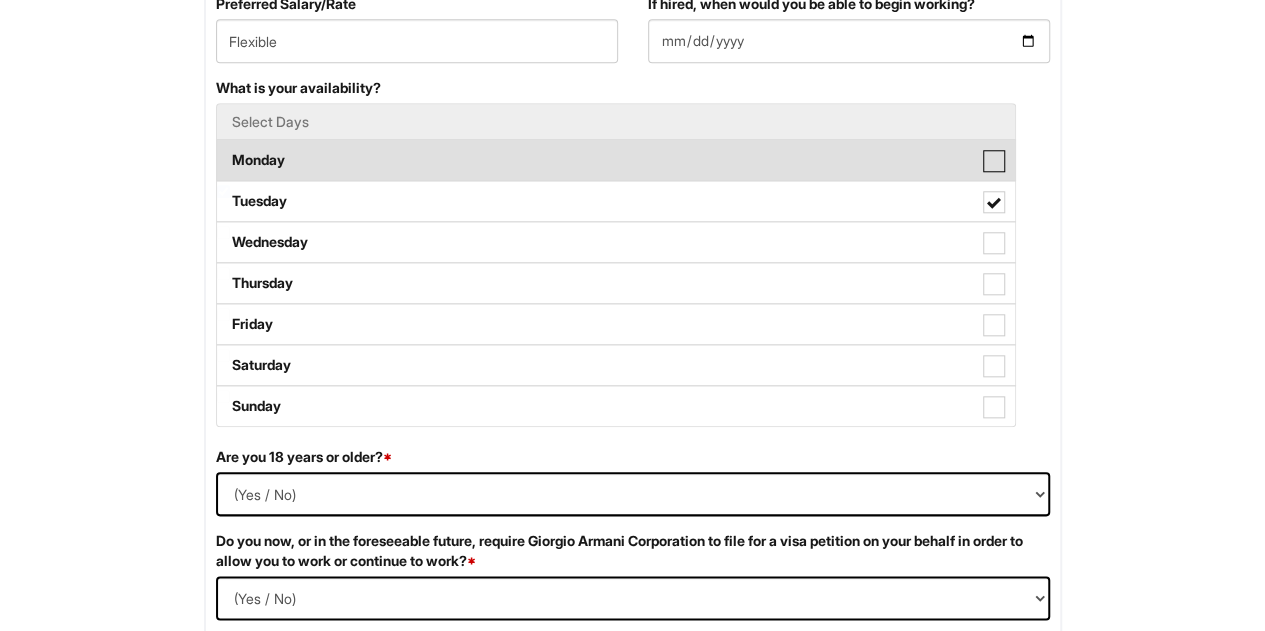 click on "Monday" at bounding box center [223, 150] 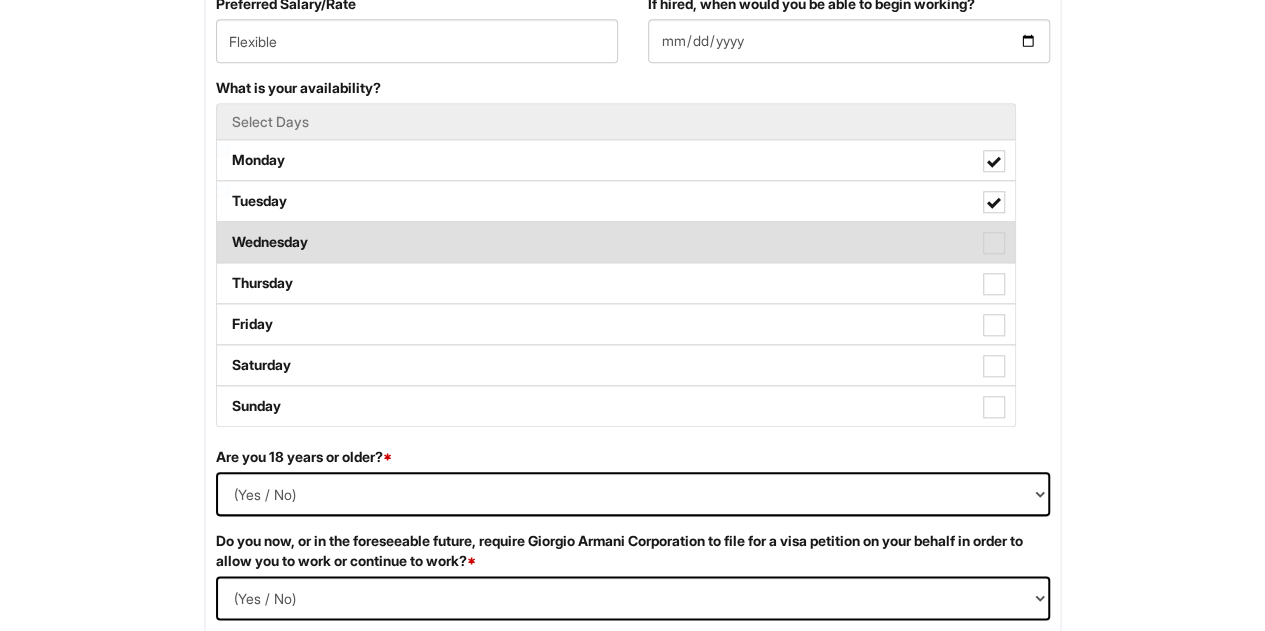 click on "Wednesday" at bounding box center (616, 242) 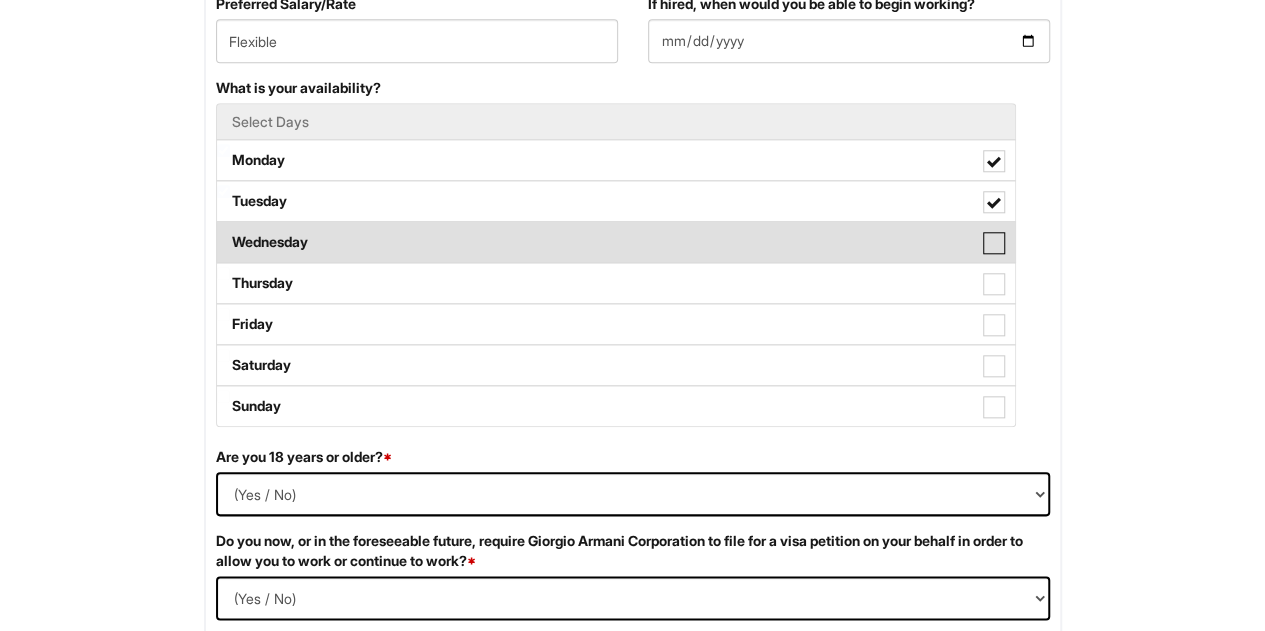 click on "Wednesday" at bounding box center [223, 232] 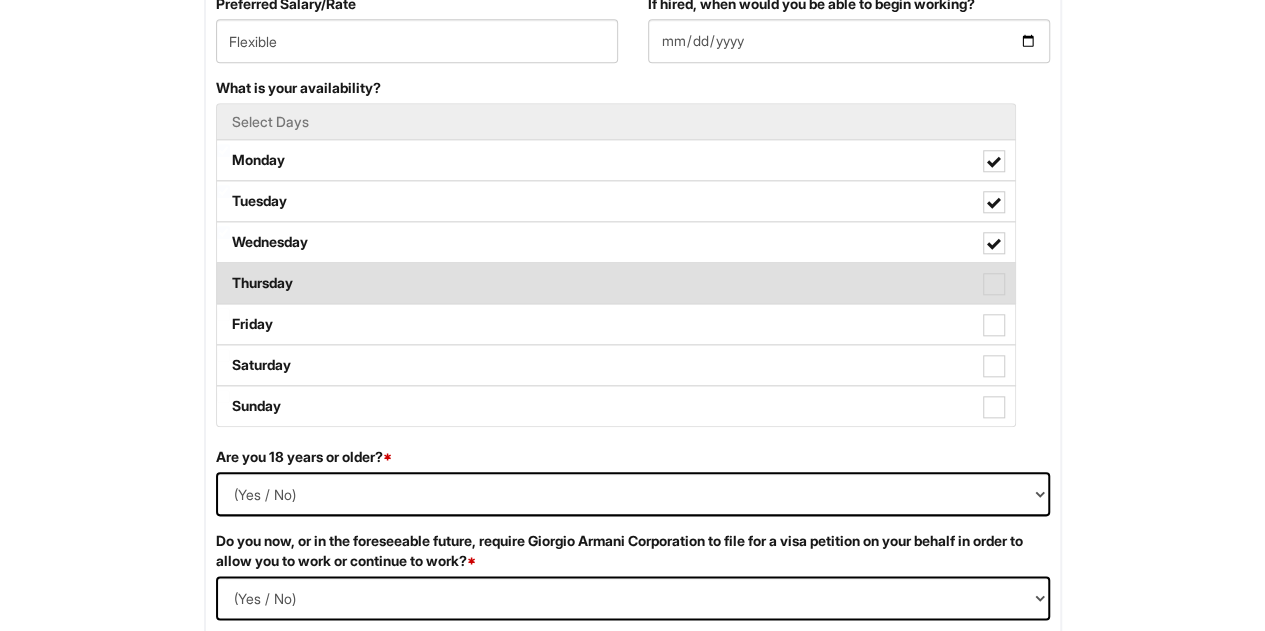 click on "Thursday" at bounding box center (616, 283) 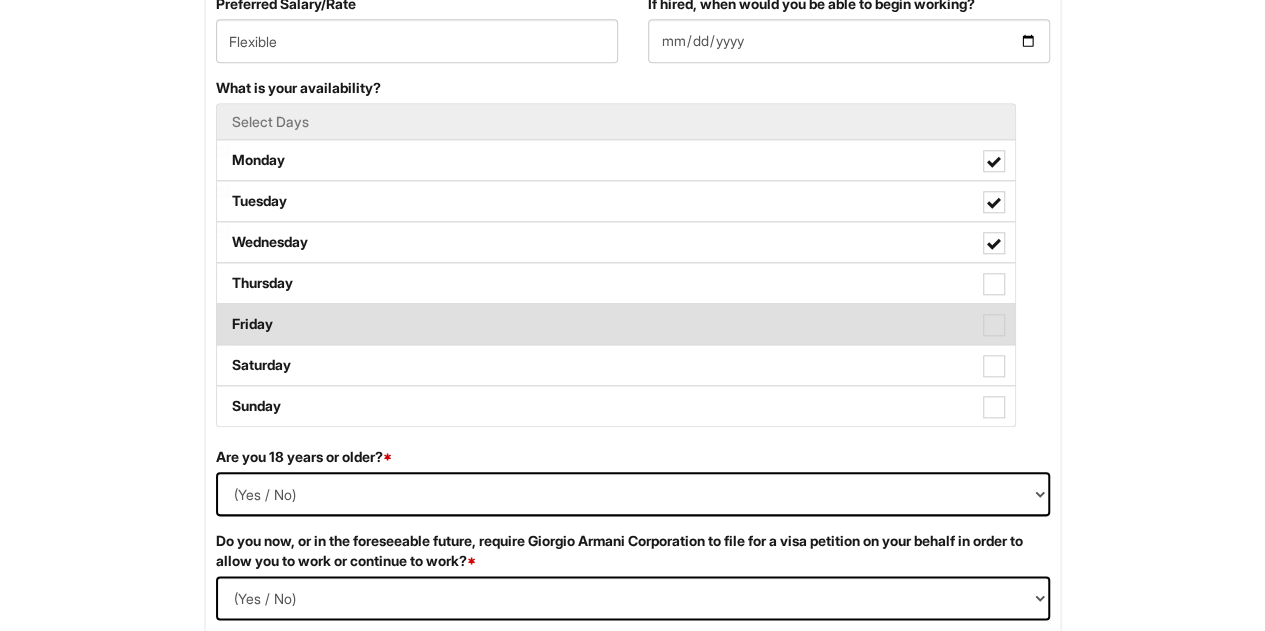 click on "Friday" at bounding box center [616, 324] 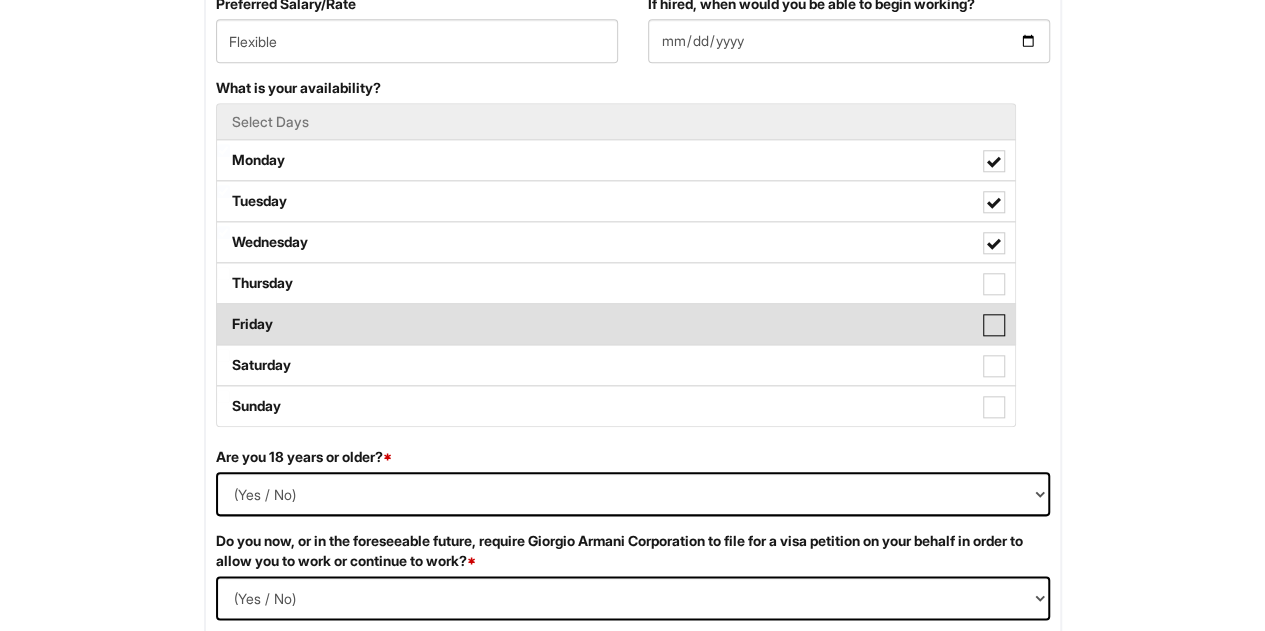 click on "Friday" at bounding box center [223, 314] 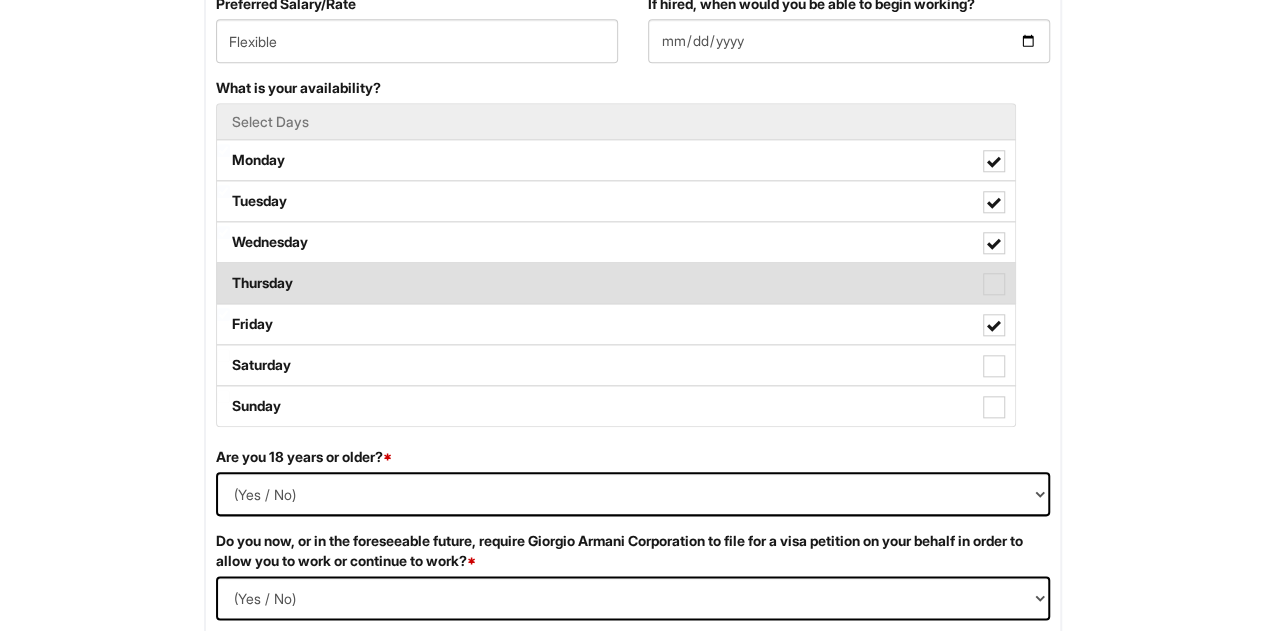 click on "Thursday" at bounding box center (616, 283) 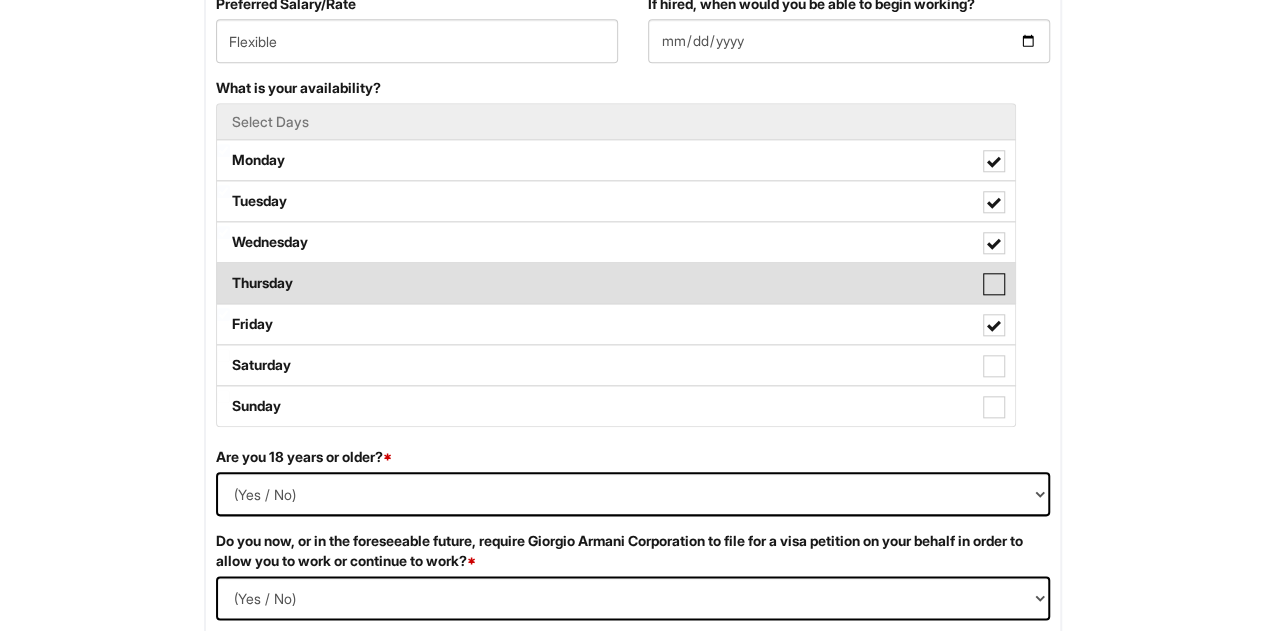 click on "Thursday" at bounding box center (223, 273) 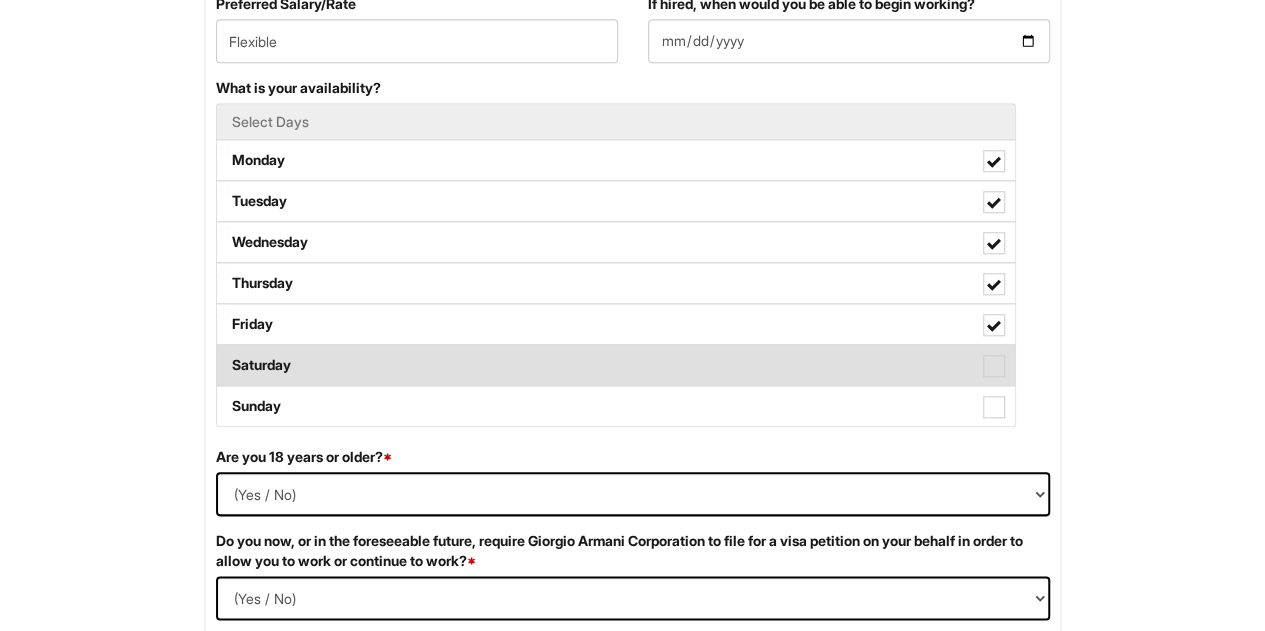click on "Saturday" at bounding box center (616, 365) 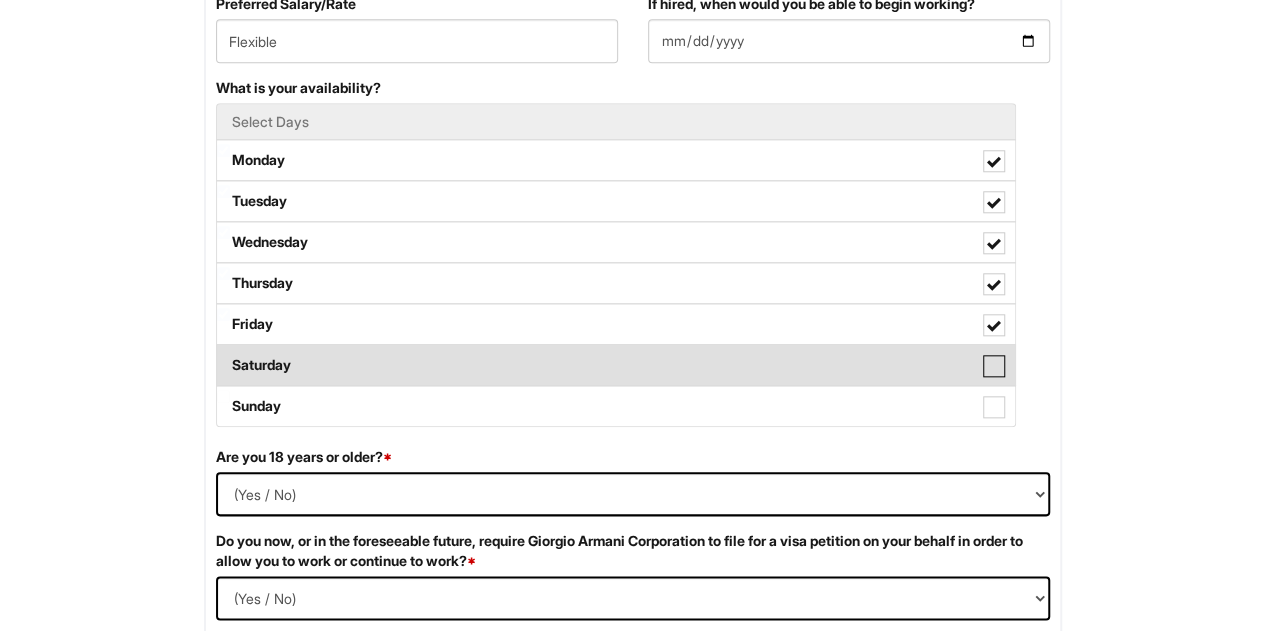 click on "Saturday" at bounding box center [223, 355] 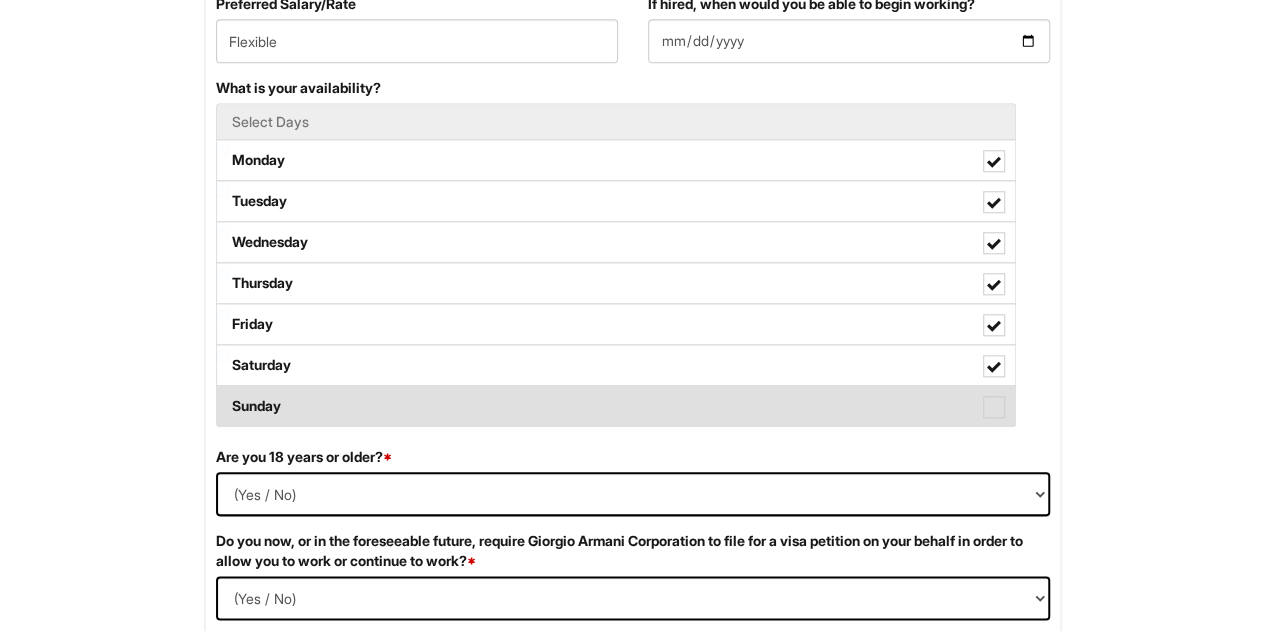 click on "Sunday" at bounding box center [616, 406] 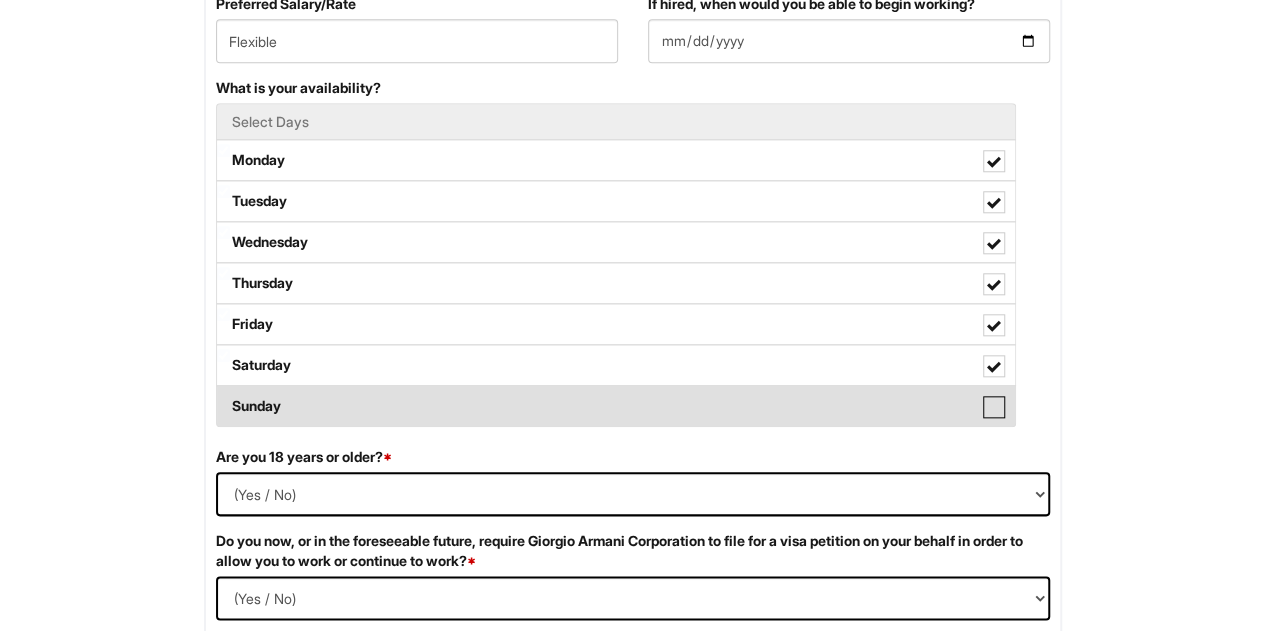 click on "Sunday" at bounding box center [223, 396] 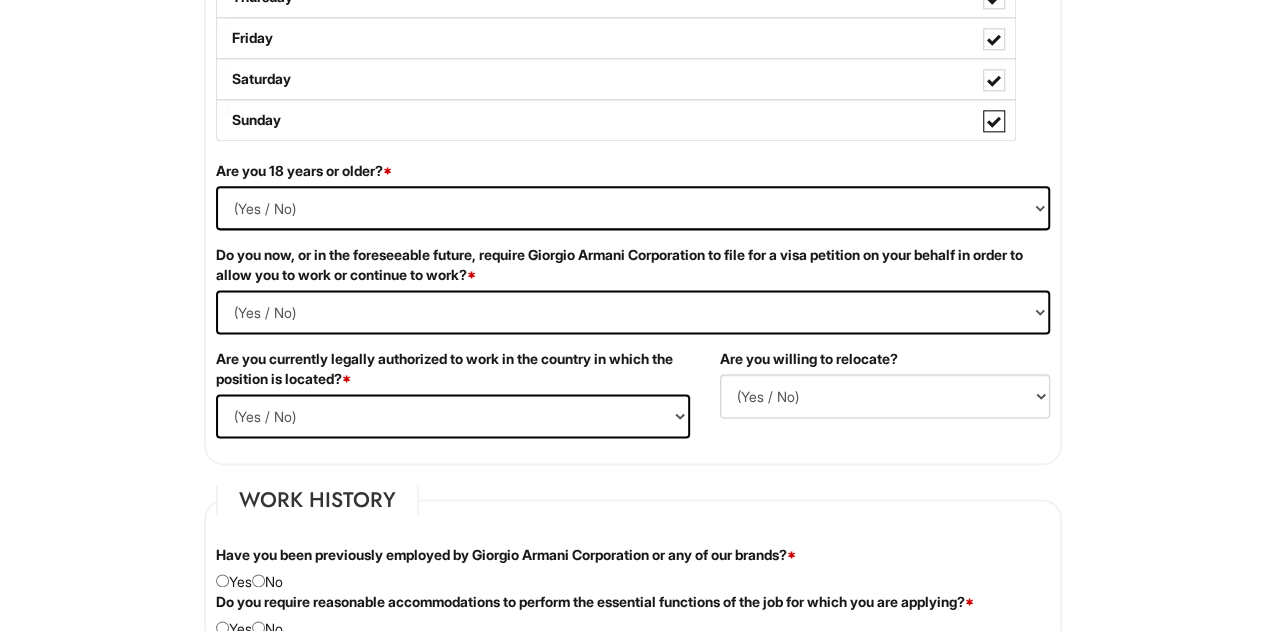 scroll, scrollTop: 1198, scrollLeft: 0, axis: vertical 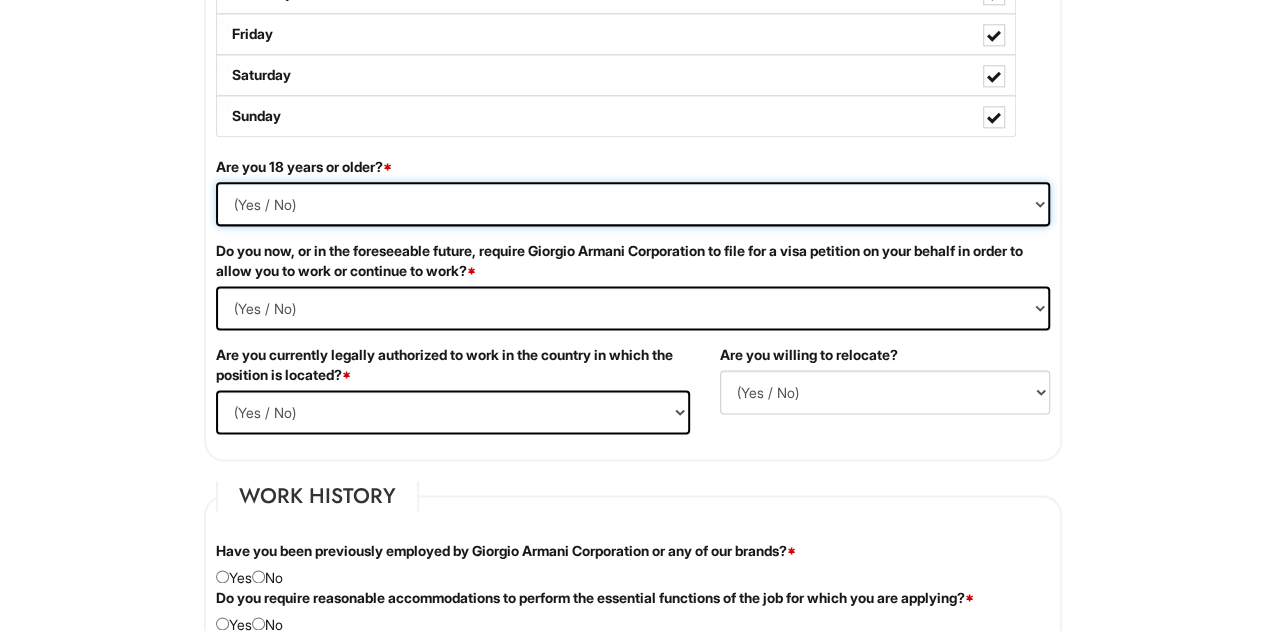 click on "(Yes / No) Yes No" at bounding box center [633, 204] 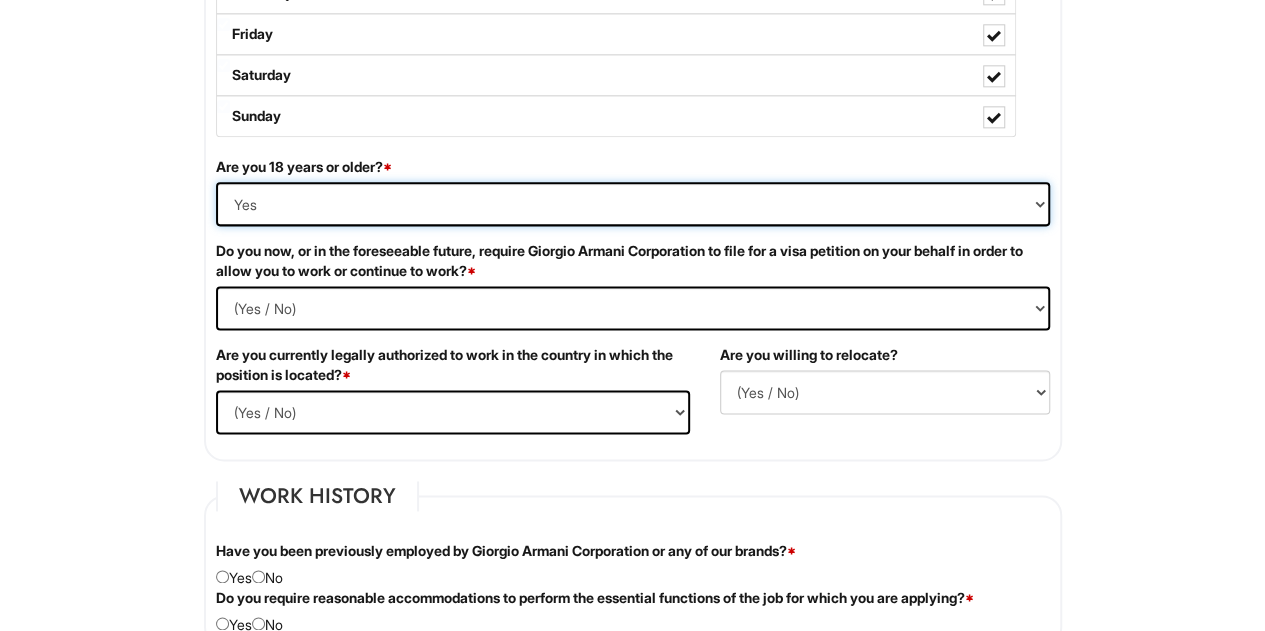 click on "(Yes / No) Yes No" at bounding box center [633, 204] 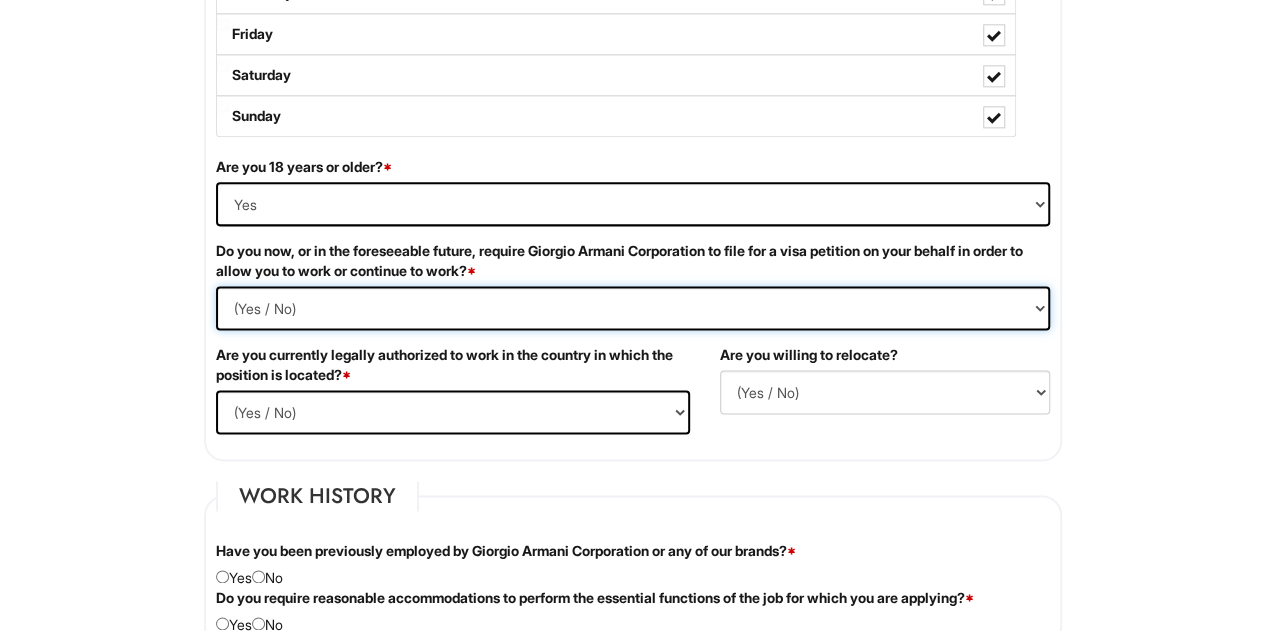 click on "(Yes / No) Yes No" at bounding box center (633, 308) 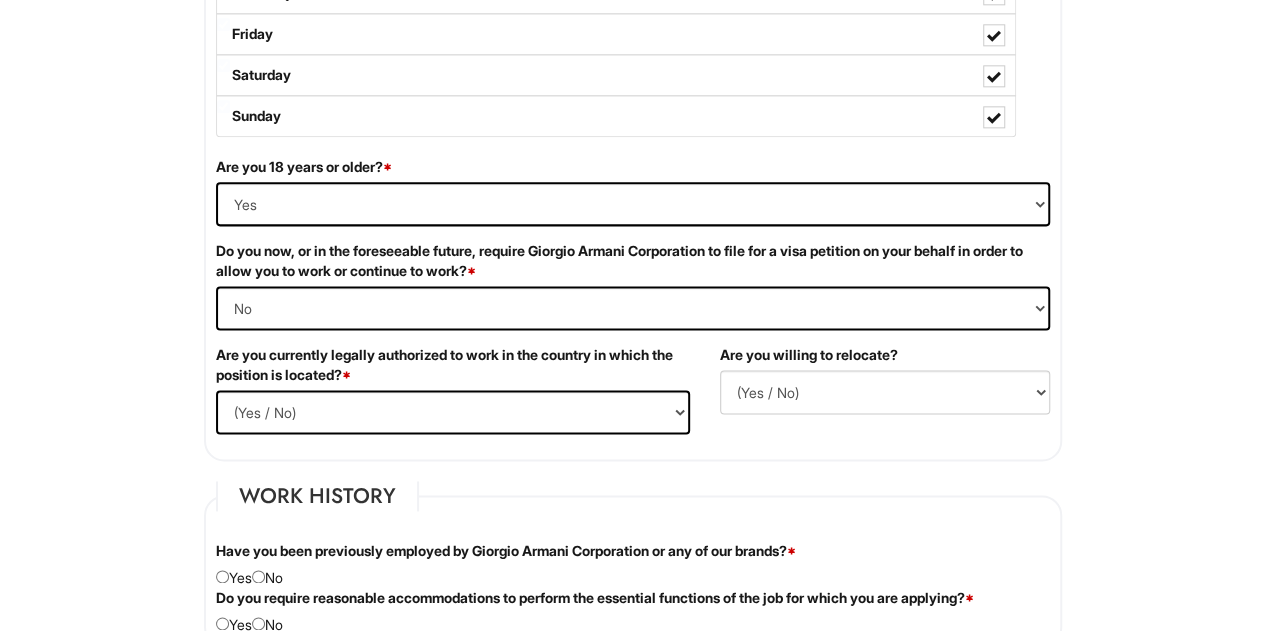 drag, startPoint x: 504, startPoint y: 383, endPoint x: 522, endPoint y: 431, distance: 51.264023 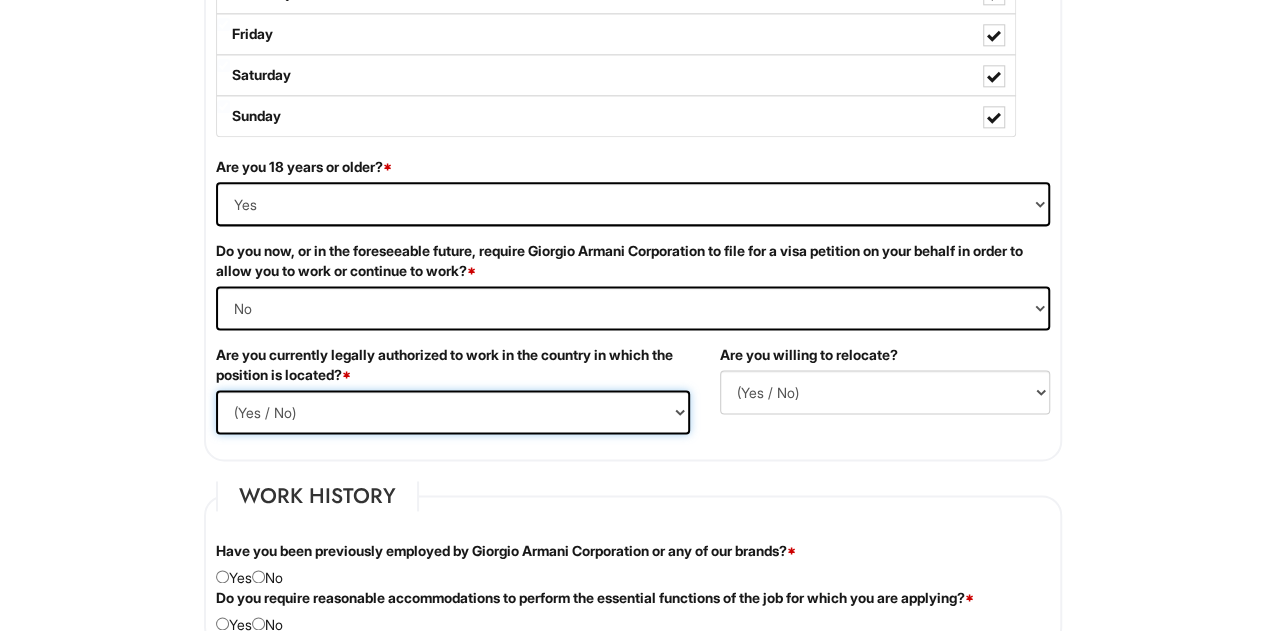 click on "(Yes / No) Yes No" at bounding box center [453, 412] 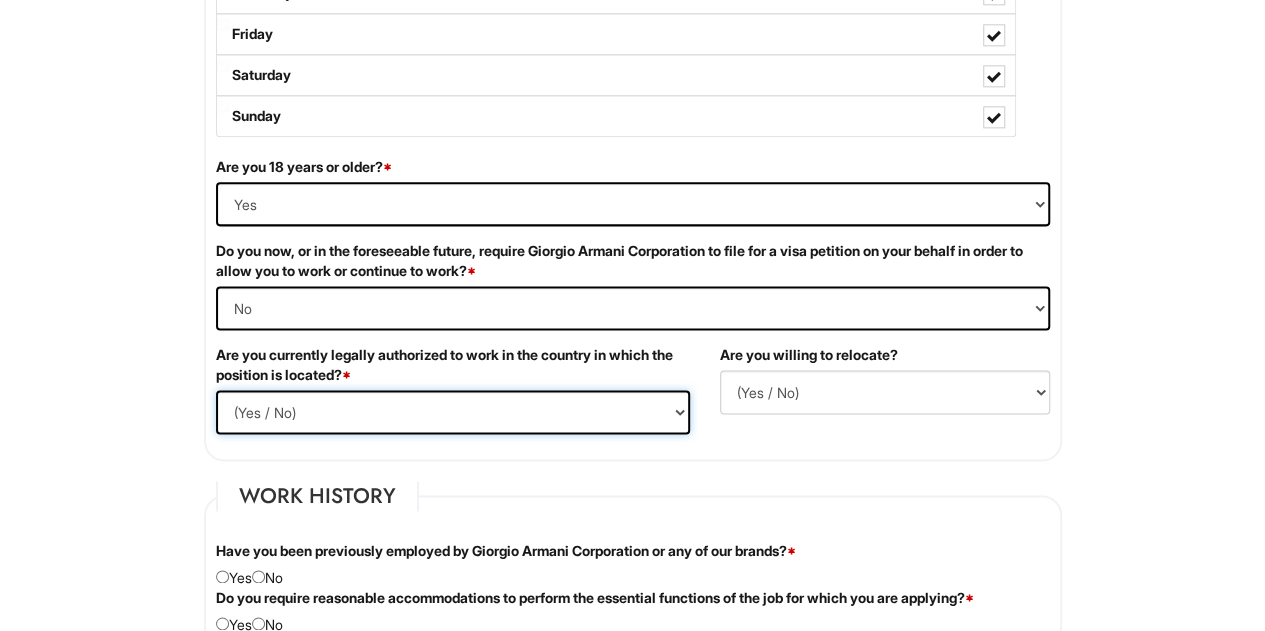 select on "Yes" 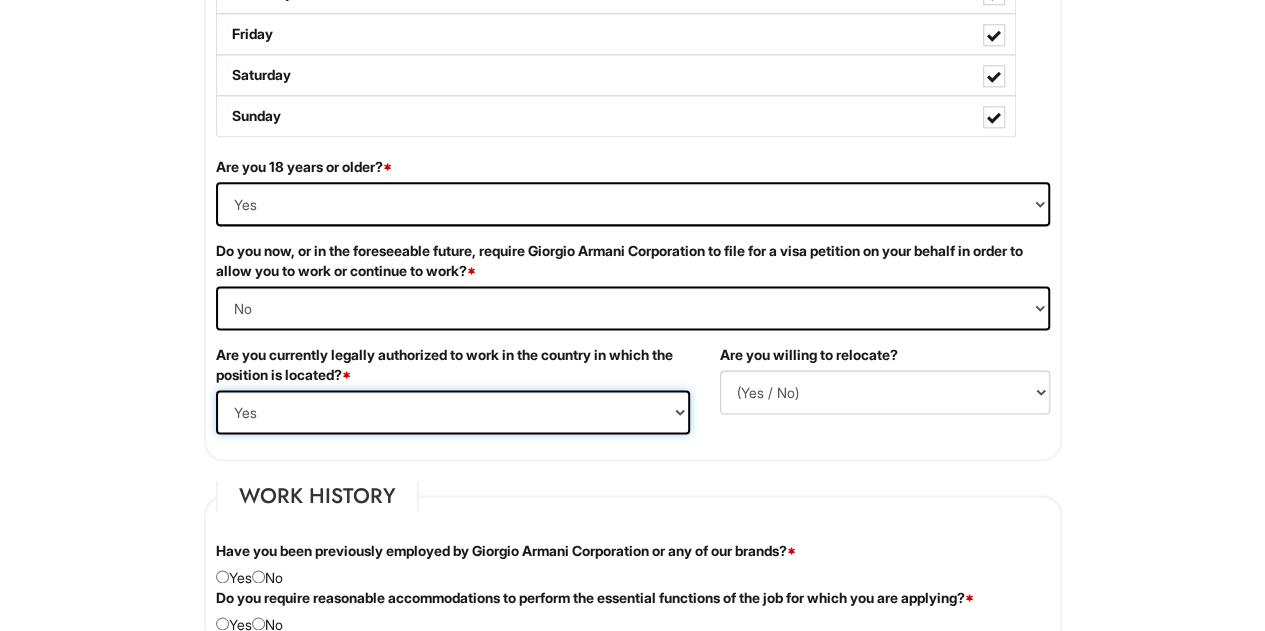 click on "(Yes / No) Yes No" at bounding box center [453, 412] 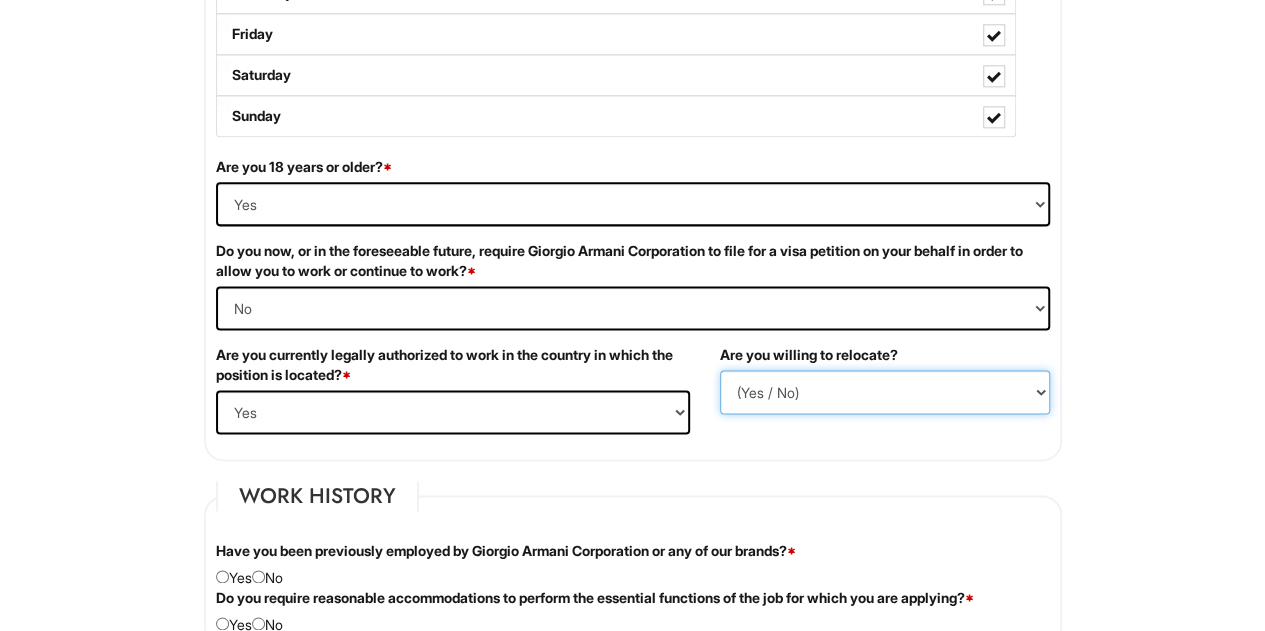 click on "(Yes / No) No Yes" at bounding box center [885, 392] 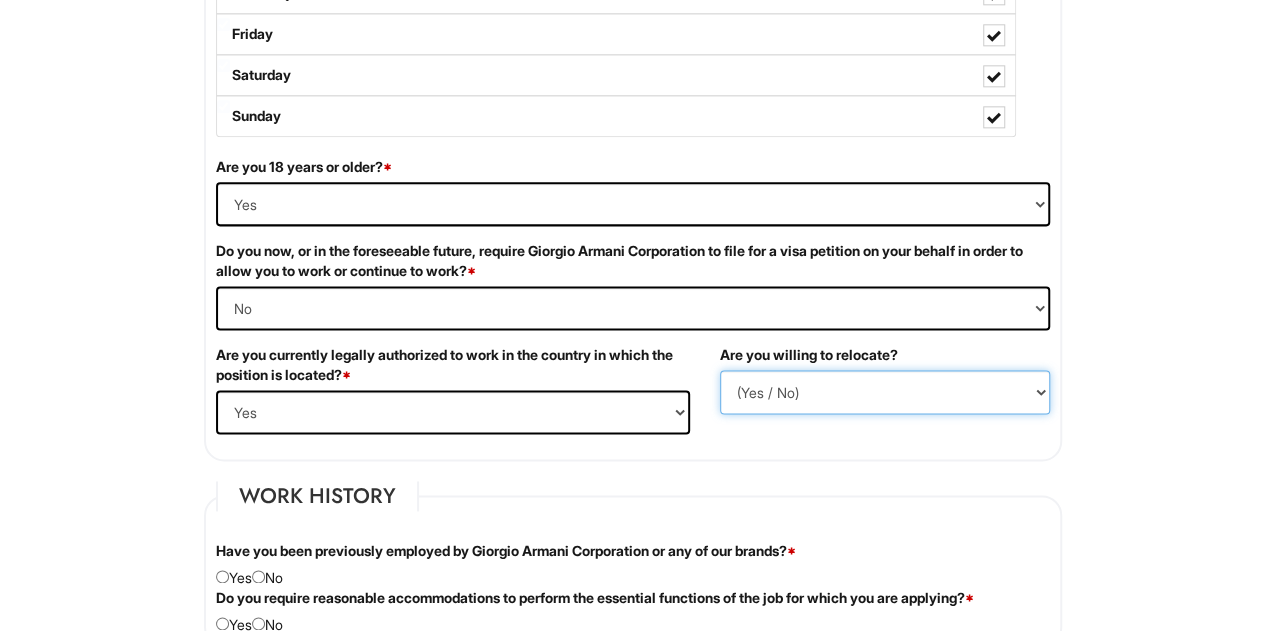 select on "N" 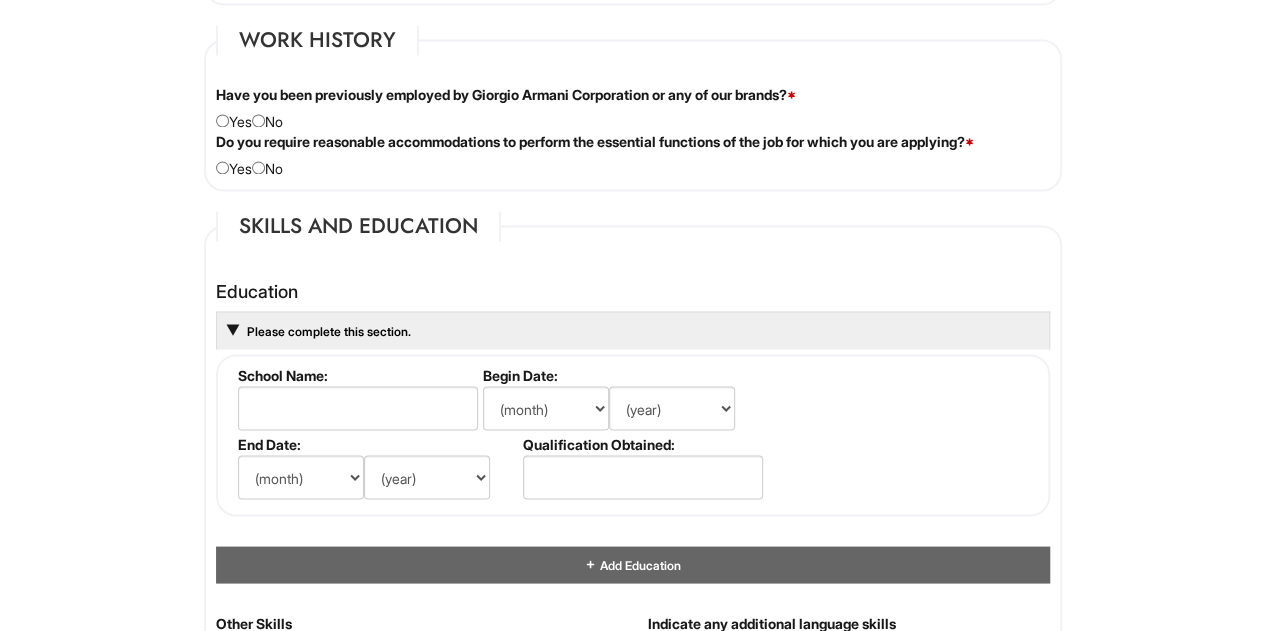 scroll, scrollTop: 1659, scrollLeft: 0, axis: vertical 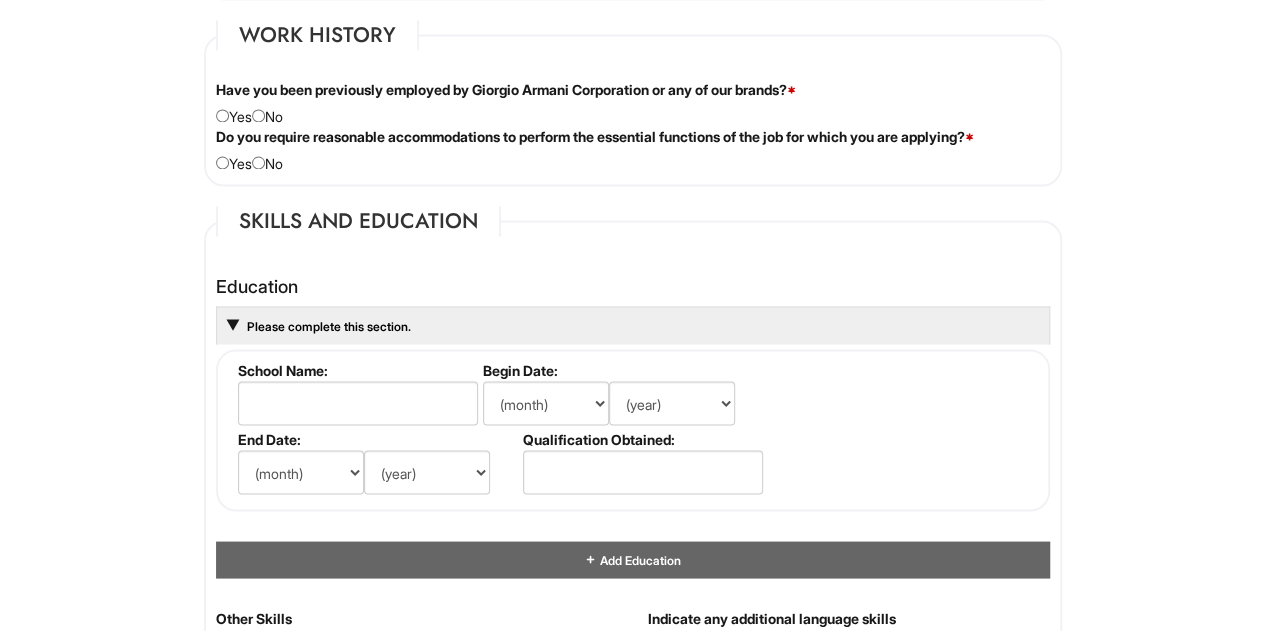 click on "Have you been previously employed by Giorgio Armani Corporation or any of our brands? *    Yes   No" at bounding box center [633, 103] 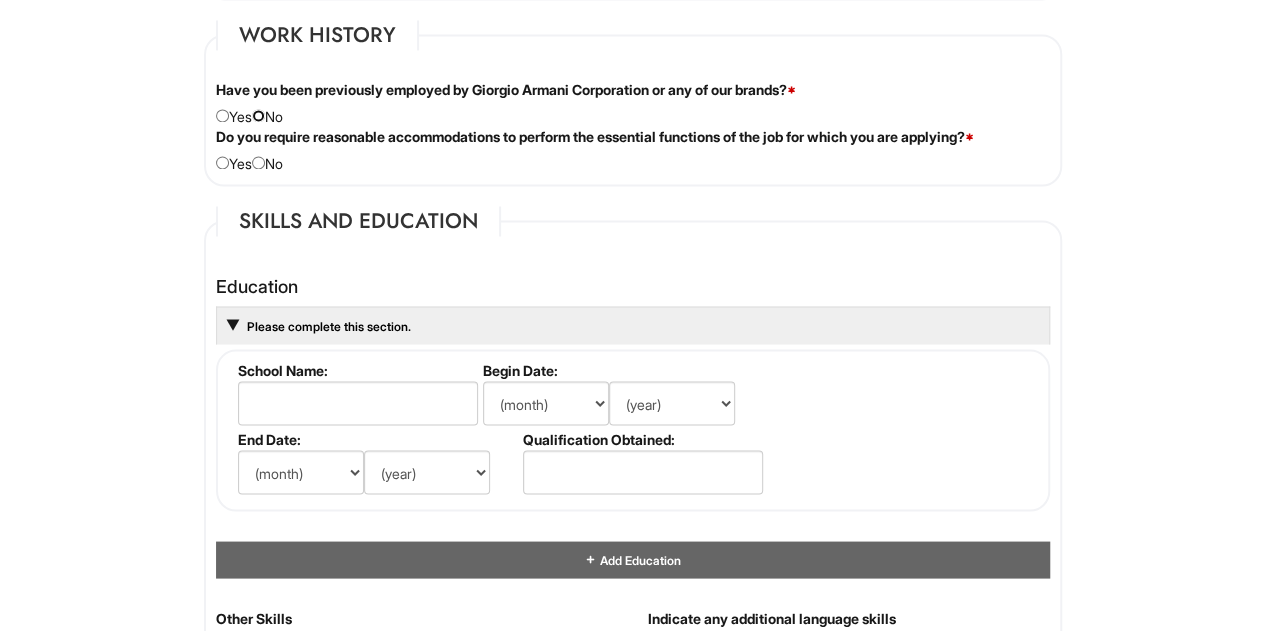 click at bounding box center [258, 115] 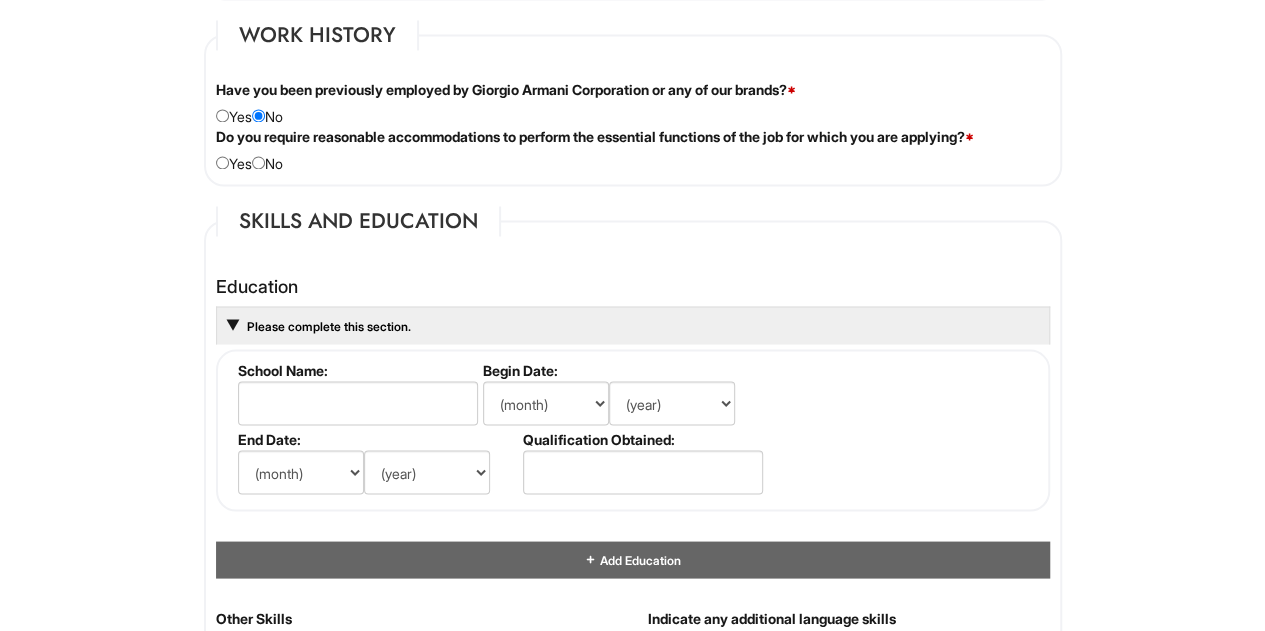 drag, startPoint x: 268, startPoint y: 157, endPoint x: 706, endPoint y: 198, distance: 439.91476 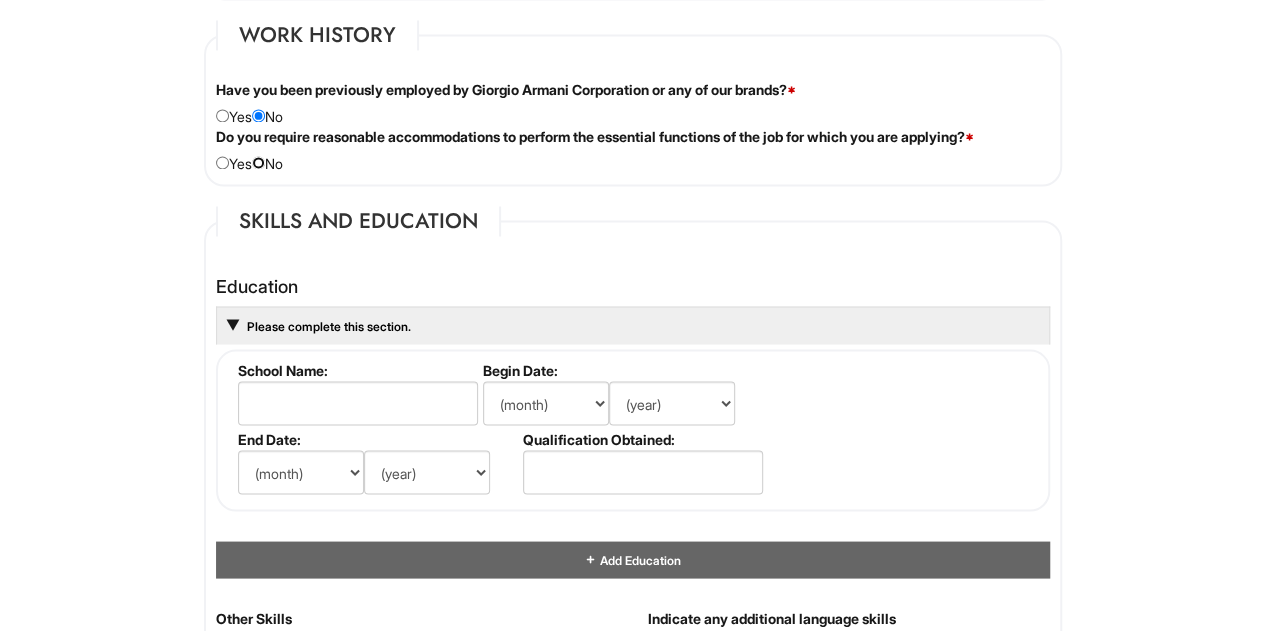 click at bounding box center [258, 162] 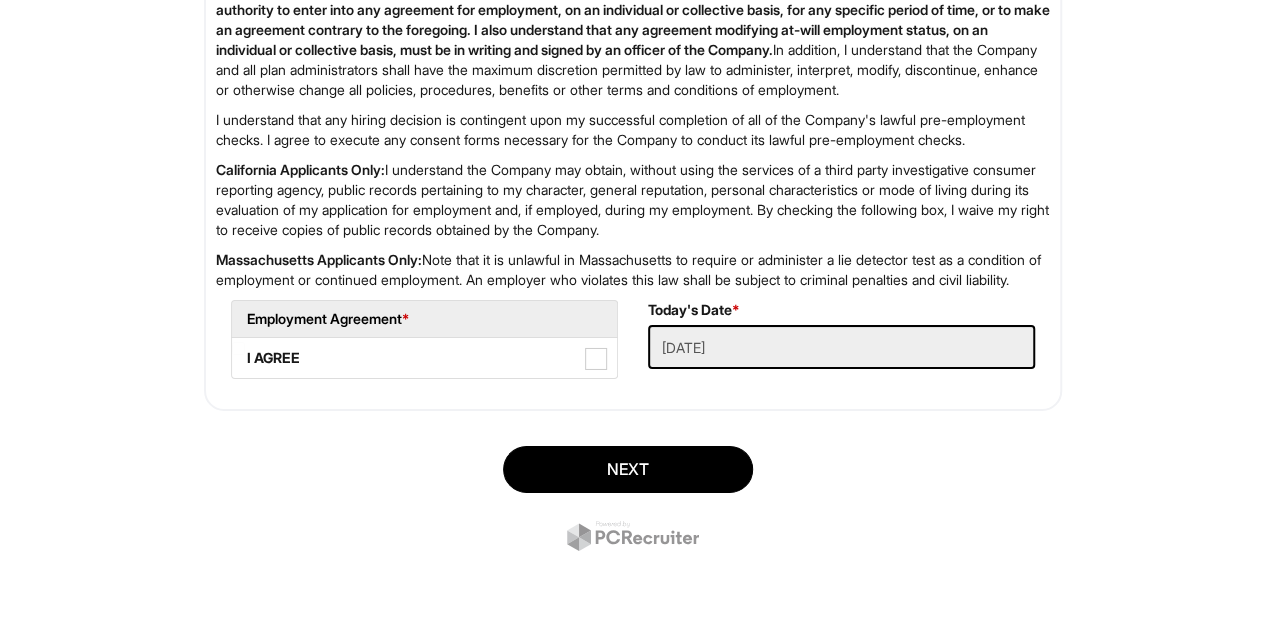 scroll, scrollTop: 3346, scrollLeft: 0, axis: vertical 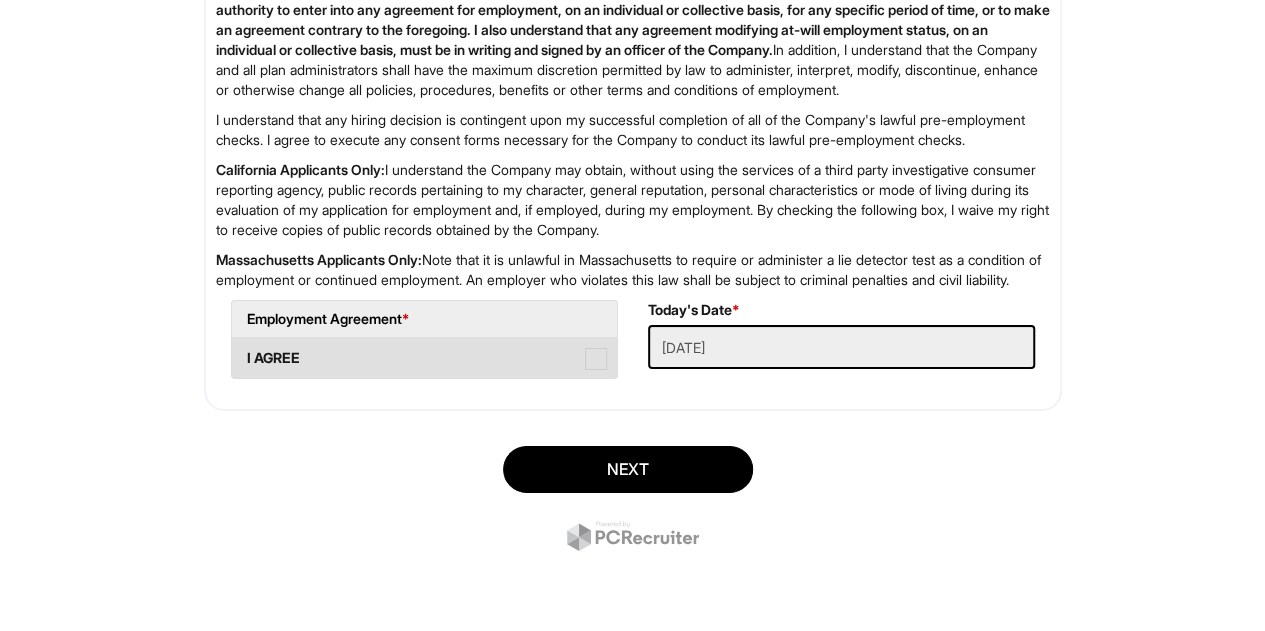 click at bounding box center (596, 359) 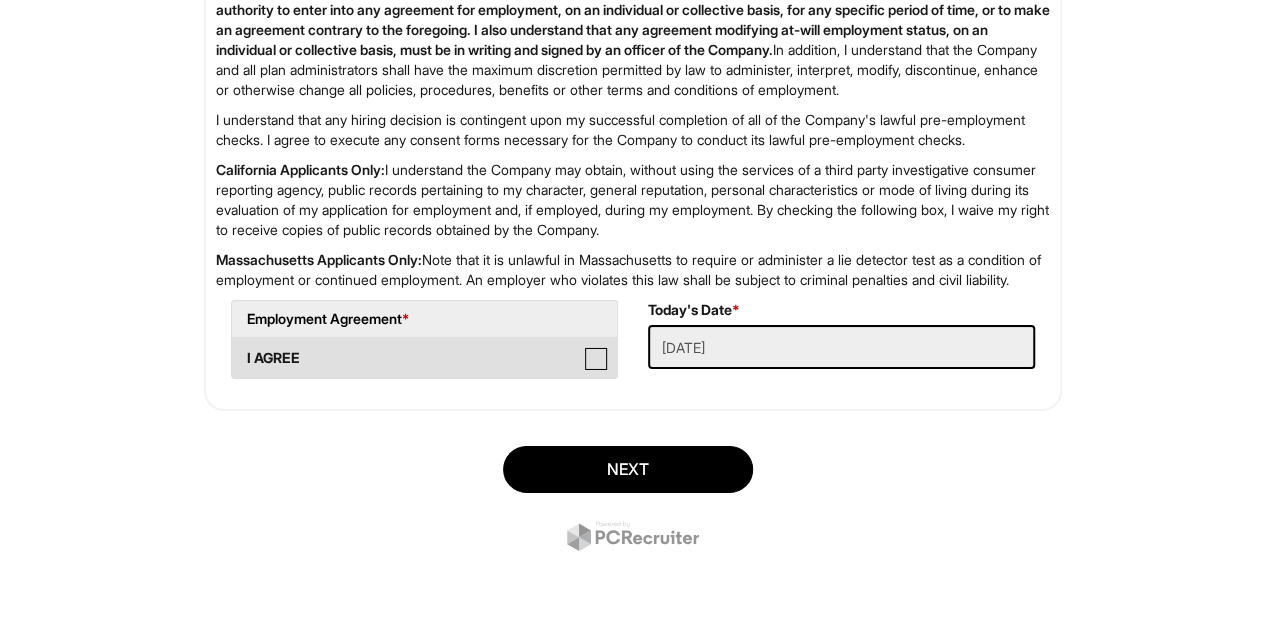 click on "I AGREE" at bounding box center [238, 348] 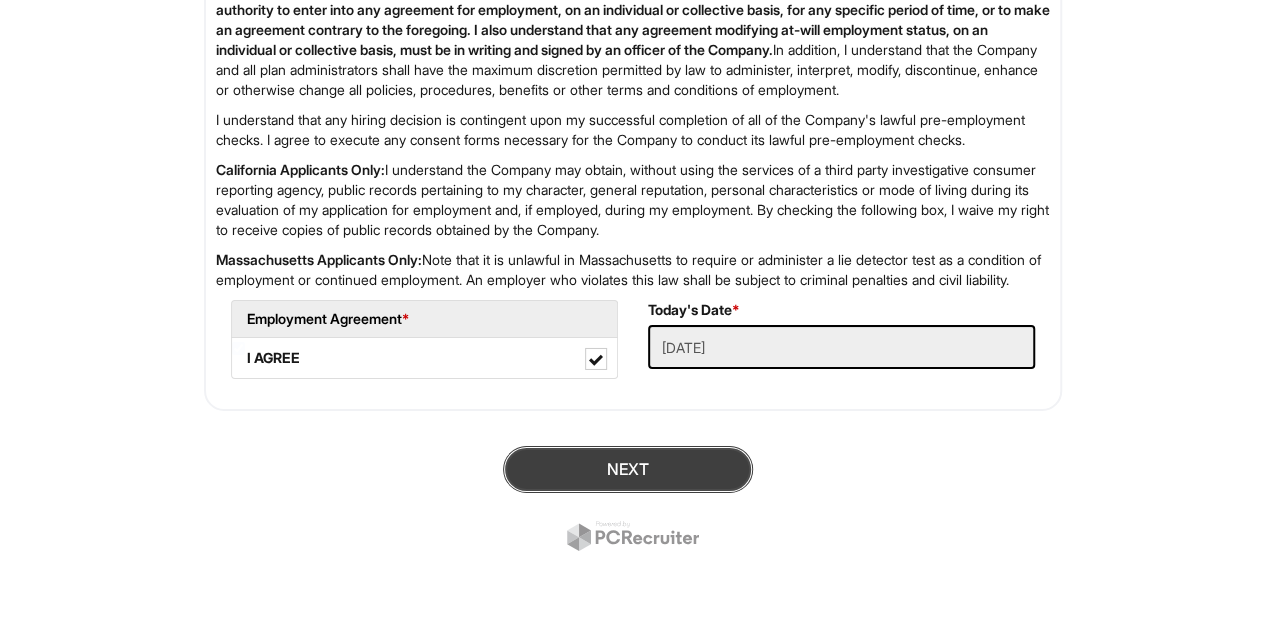 click on "Next" at bounding box center [628, 469] 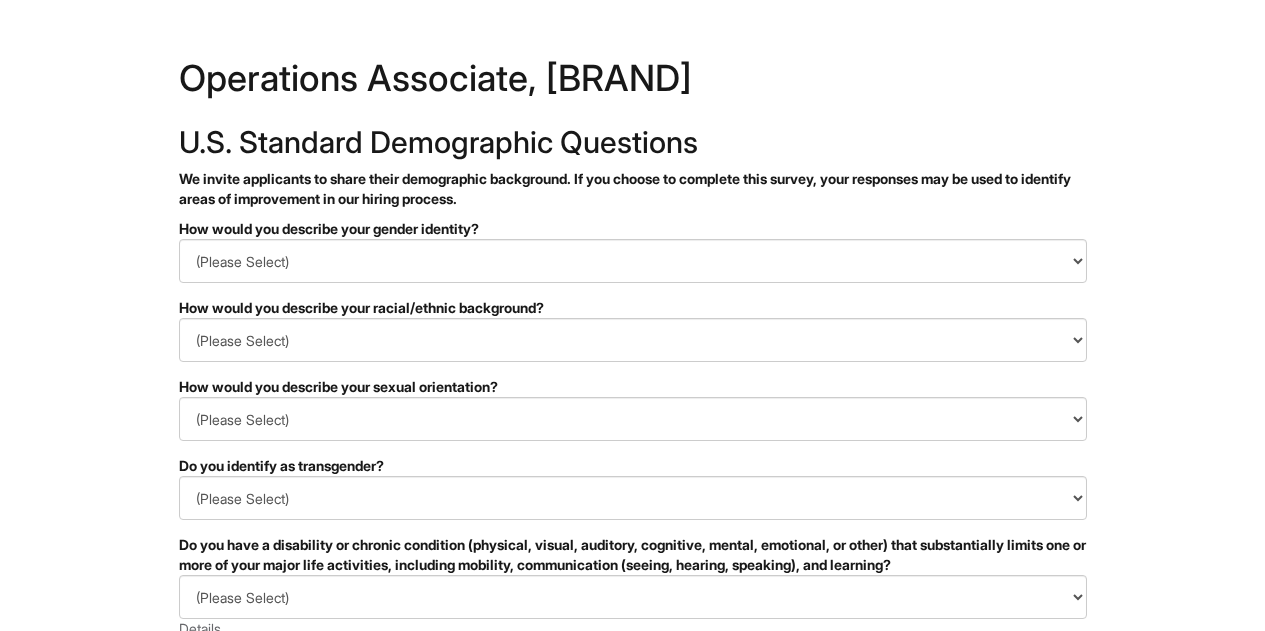 scroll, scrollTop: 0, scrollLeft: 0, axis: both 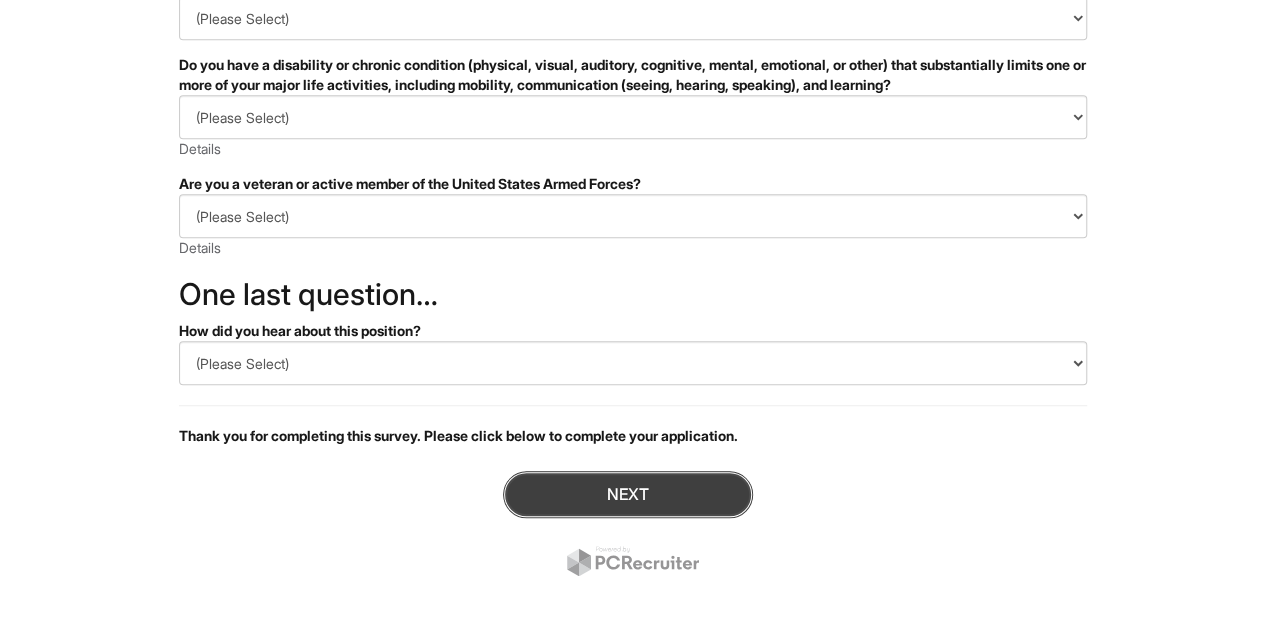 click on "Next" at bounding box center [628, 494] 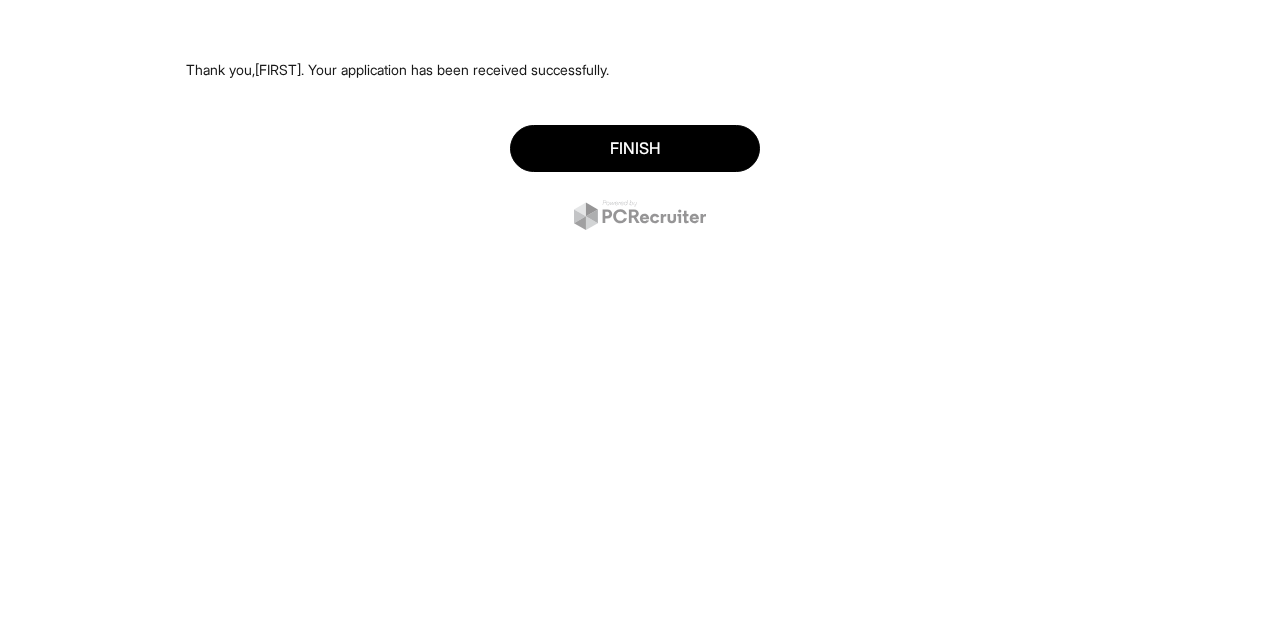 scroll, scrollTop: 0, scrollLeft: 0, axis: both 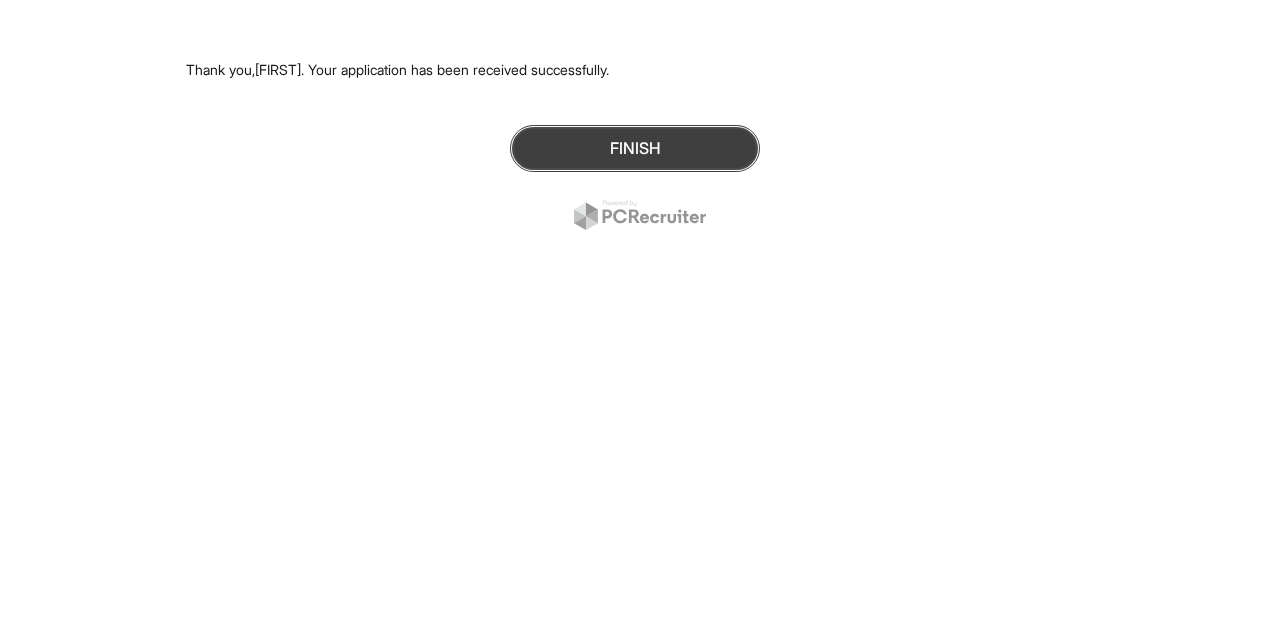 click on "Finish" at bounding box center [635, 148] 